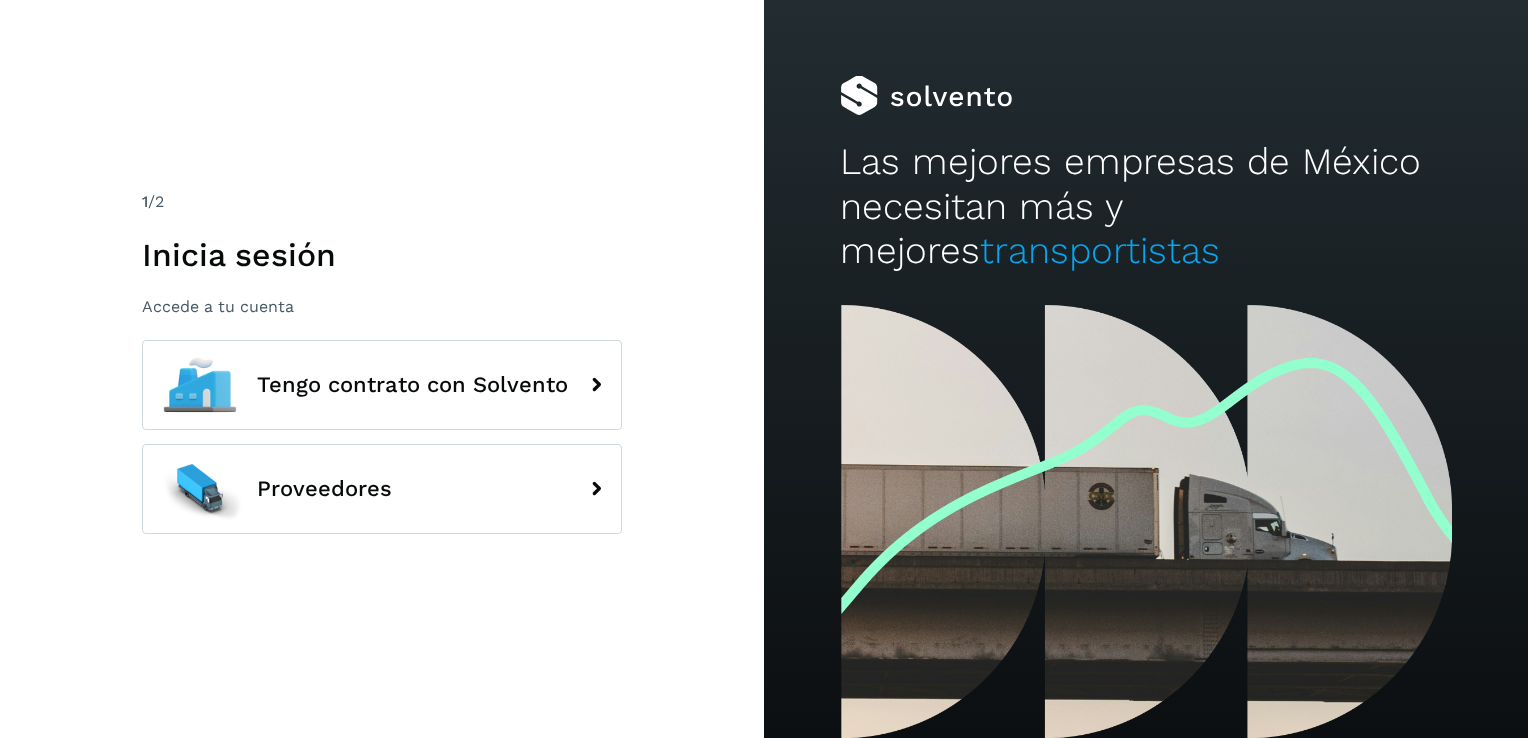 scroll, scrollTop: 0, scrollLeft: 0, axis: both 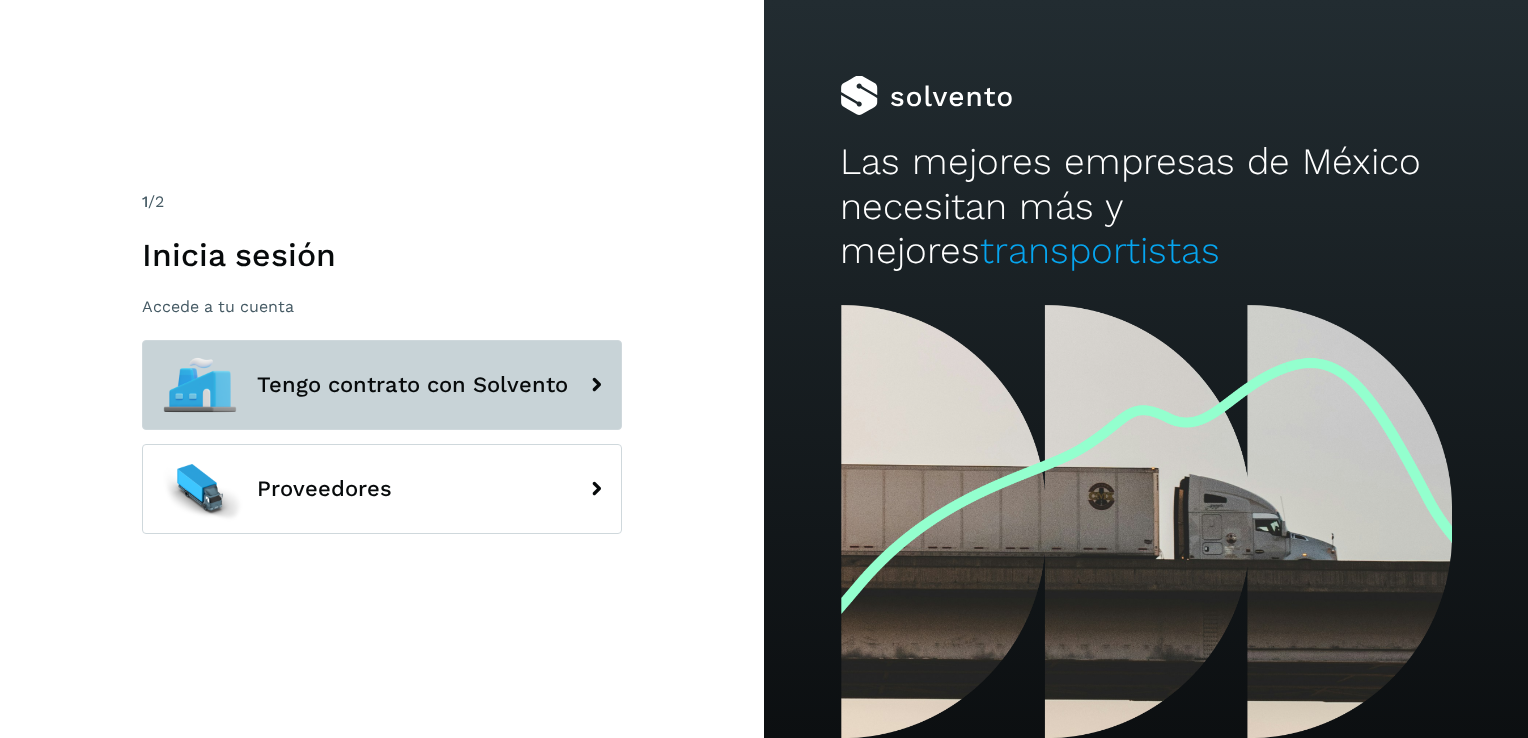 click on "Tengo contrato con Solvento" at bounding box center (382, 385) 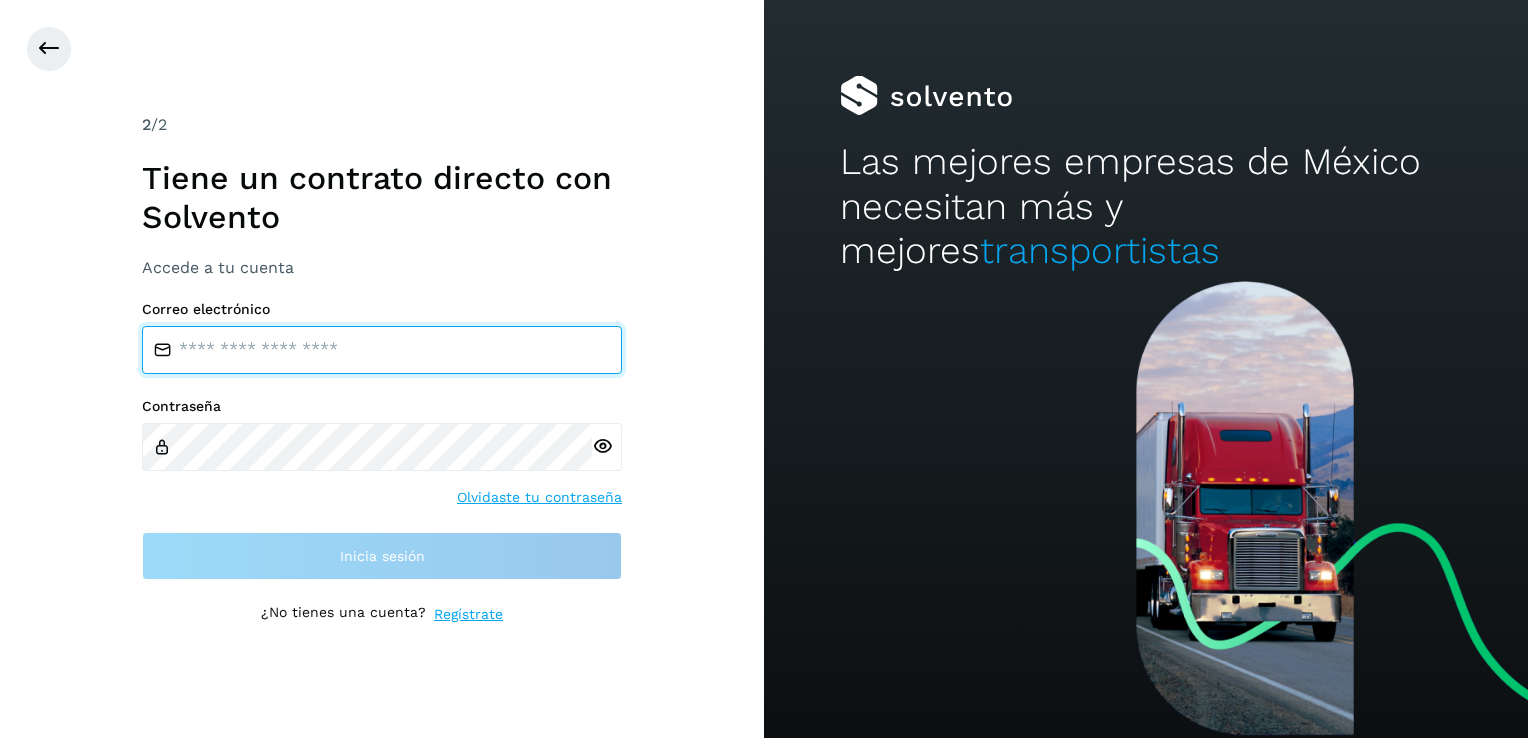 type on "**********" 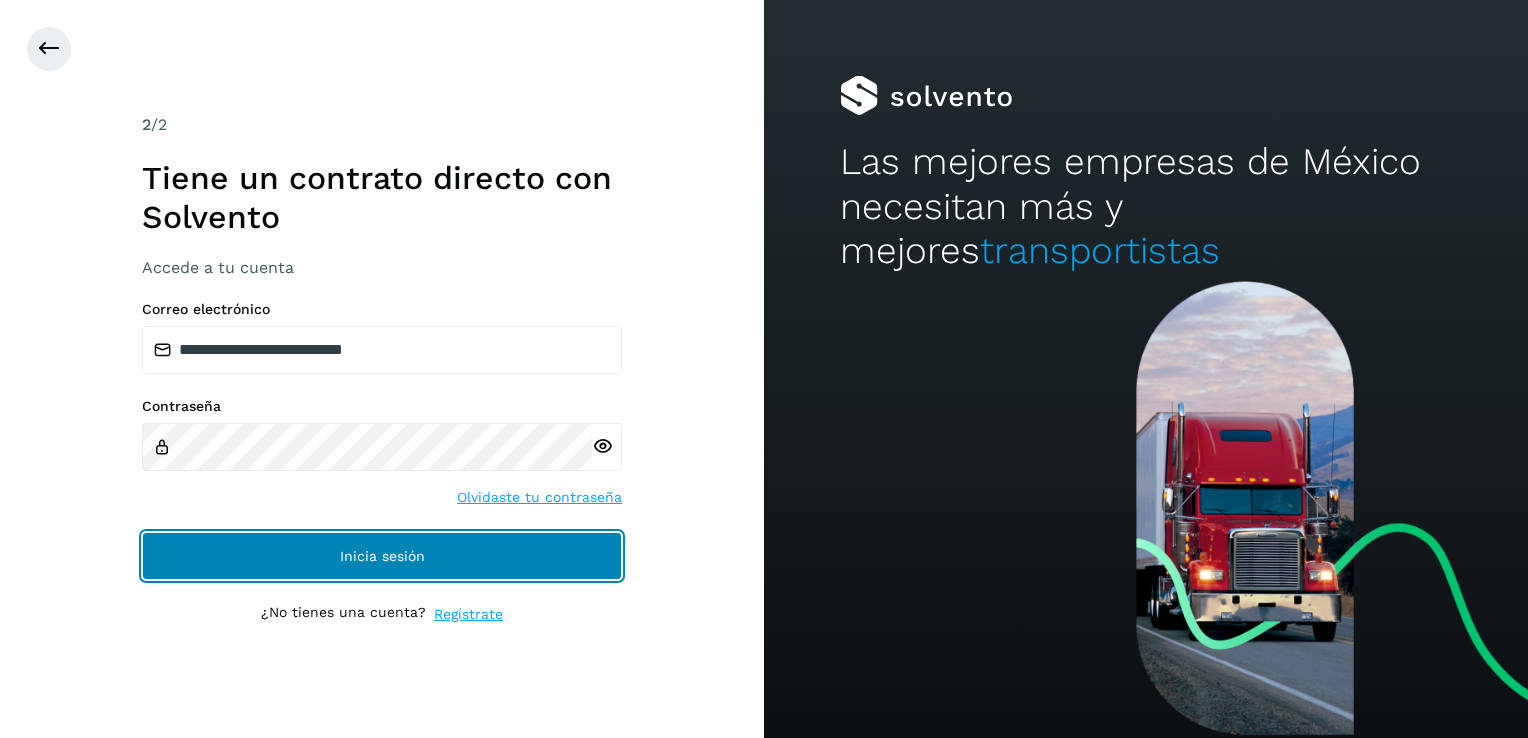 click on "Inicia sesión" 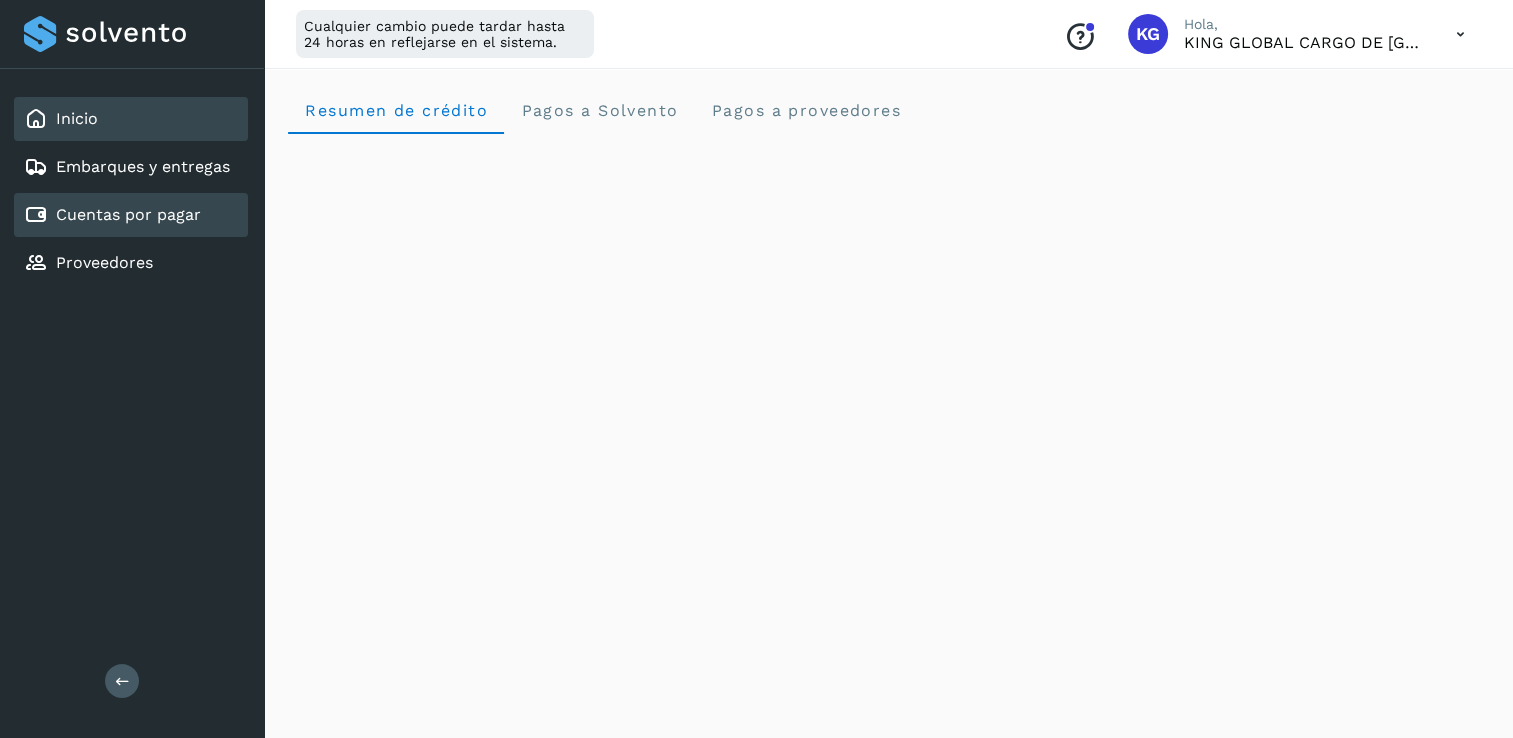 click on "Cuentas por pagar" at bounding box center (128, 214) 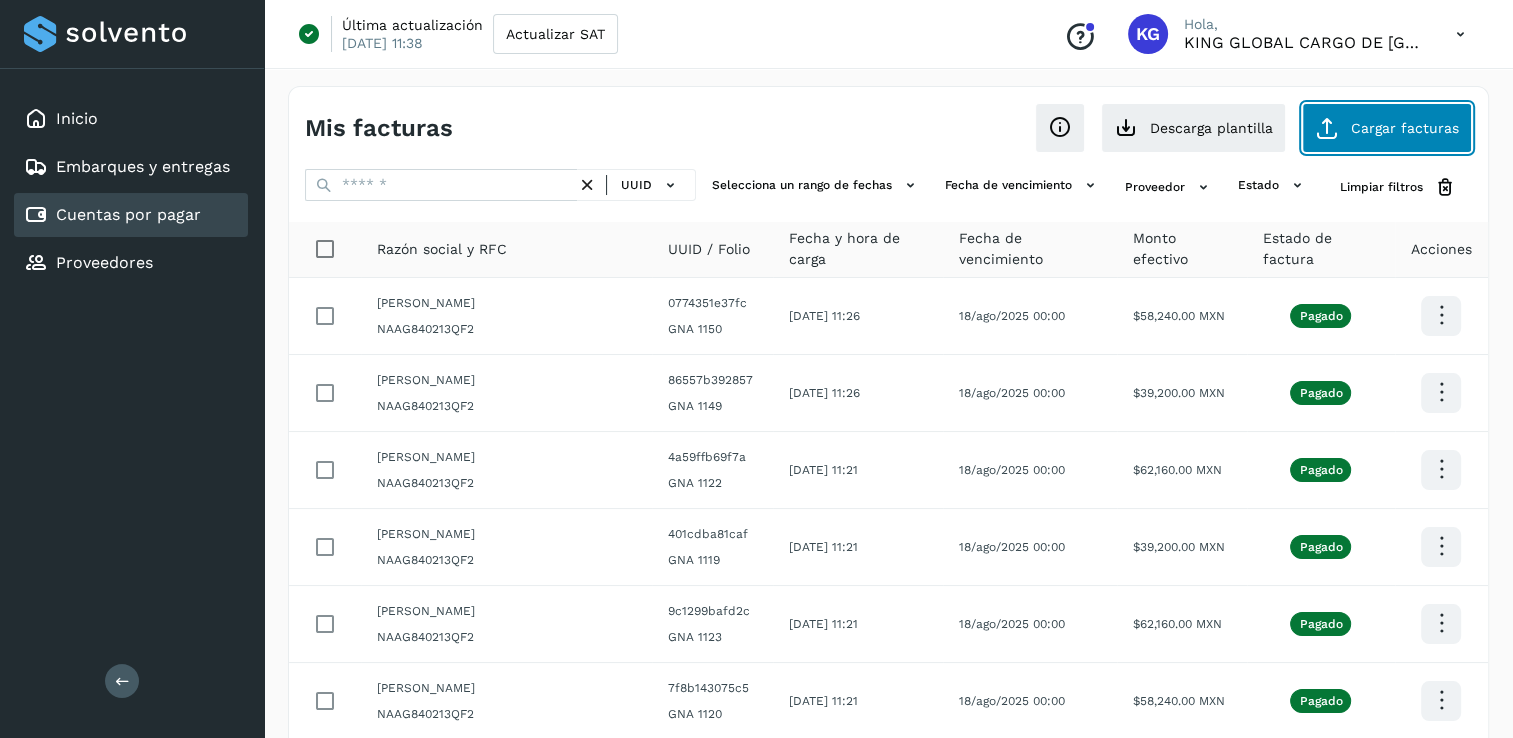 click at bounding box center [1327, 128] 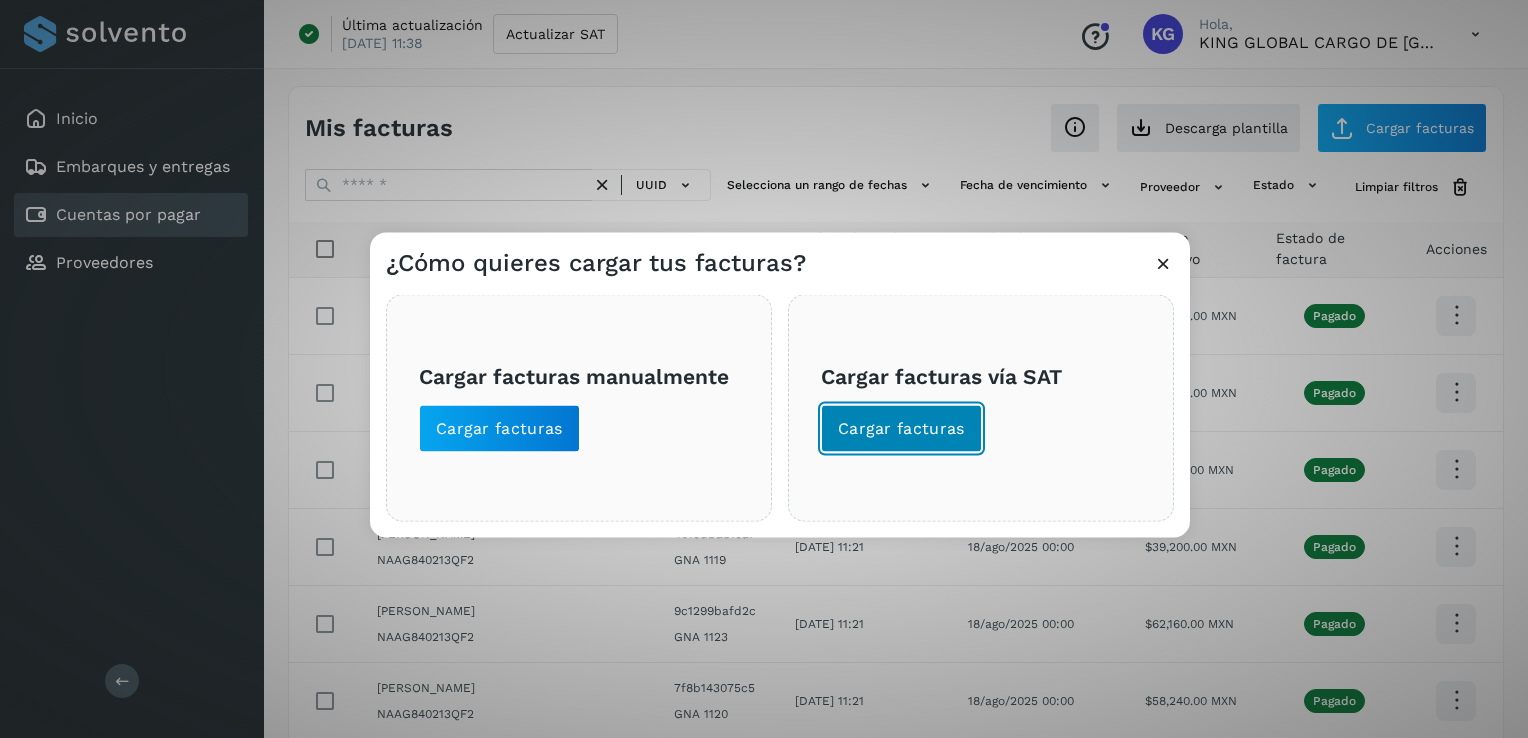 click on "Cargar facturas" 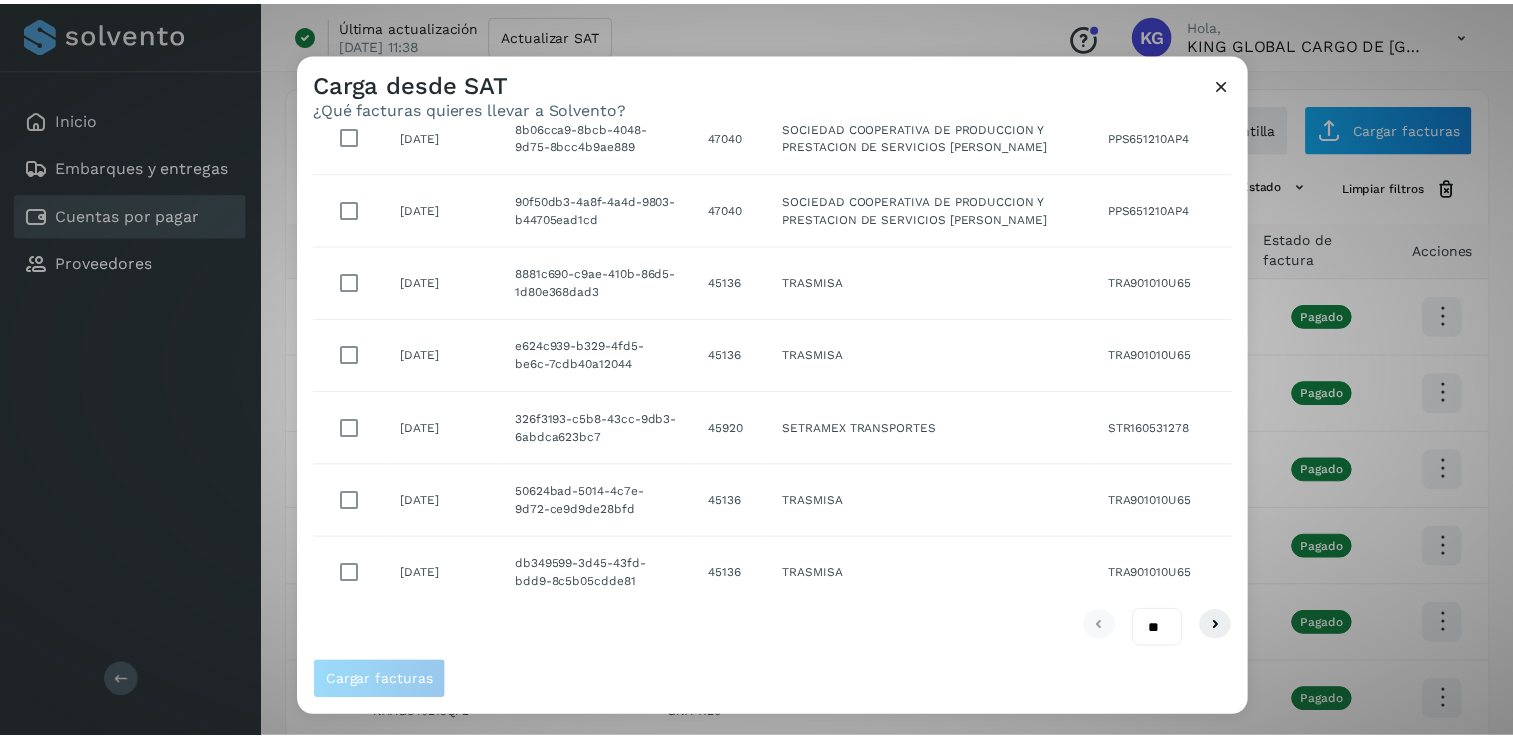 scroll, scrollTop: 0, scrollLeft: 0, axis: both 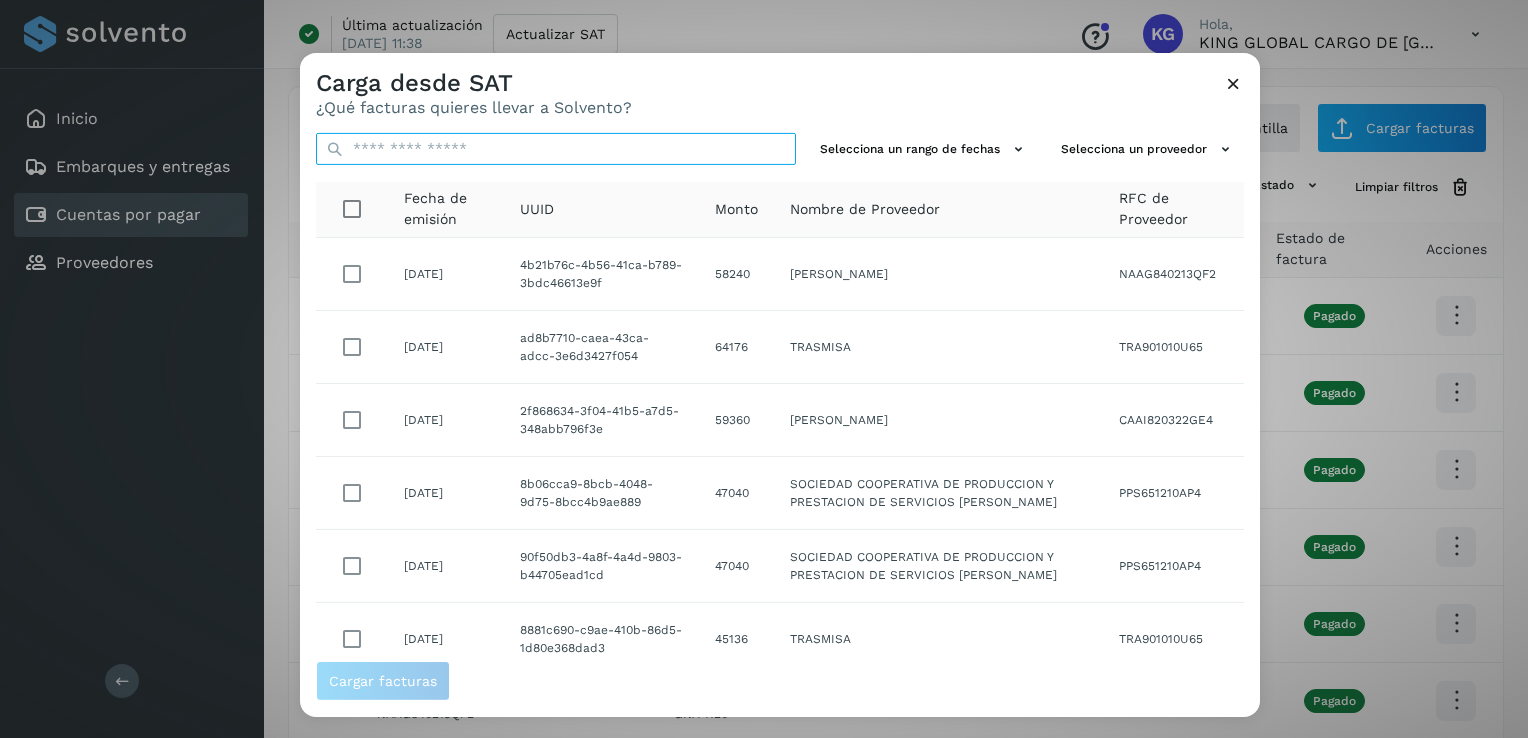 click at bounding box center (556, 149) 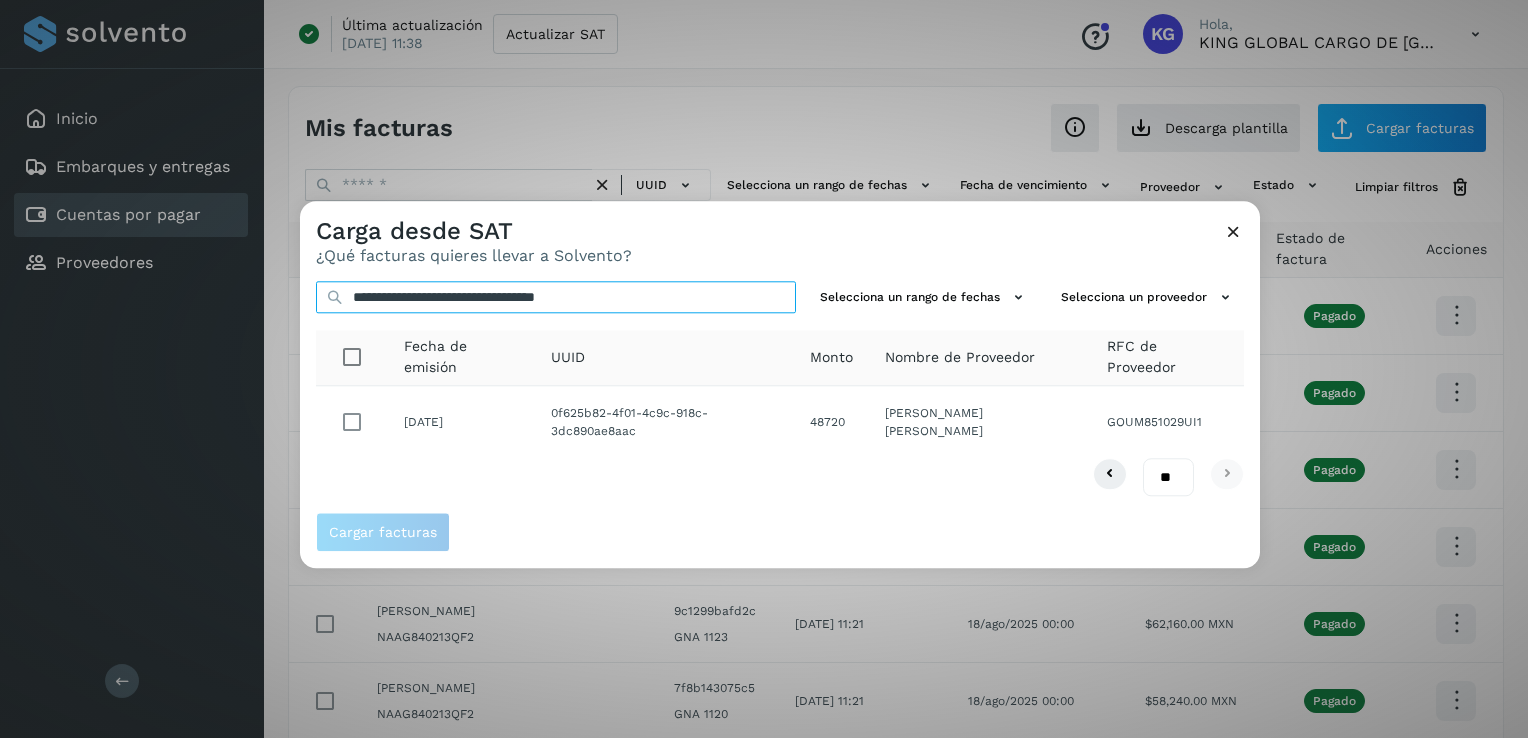 type on "**********" 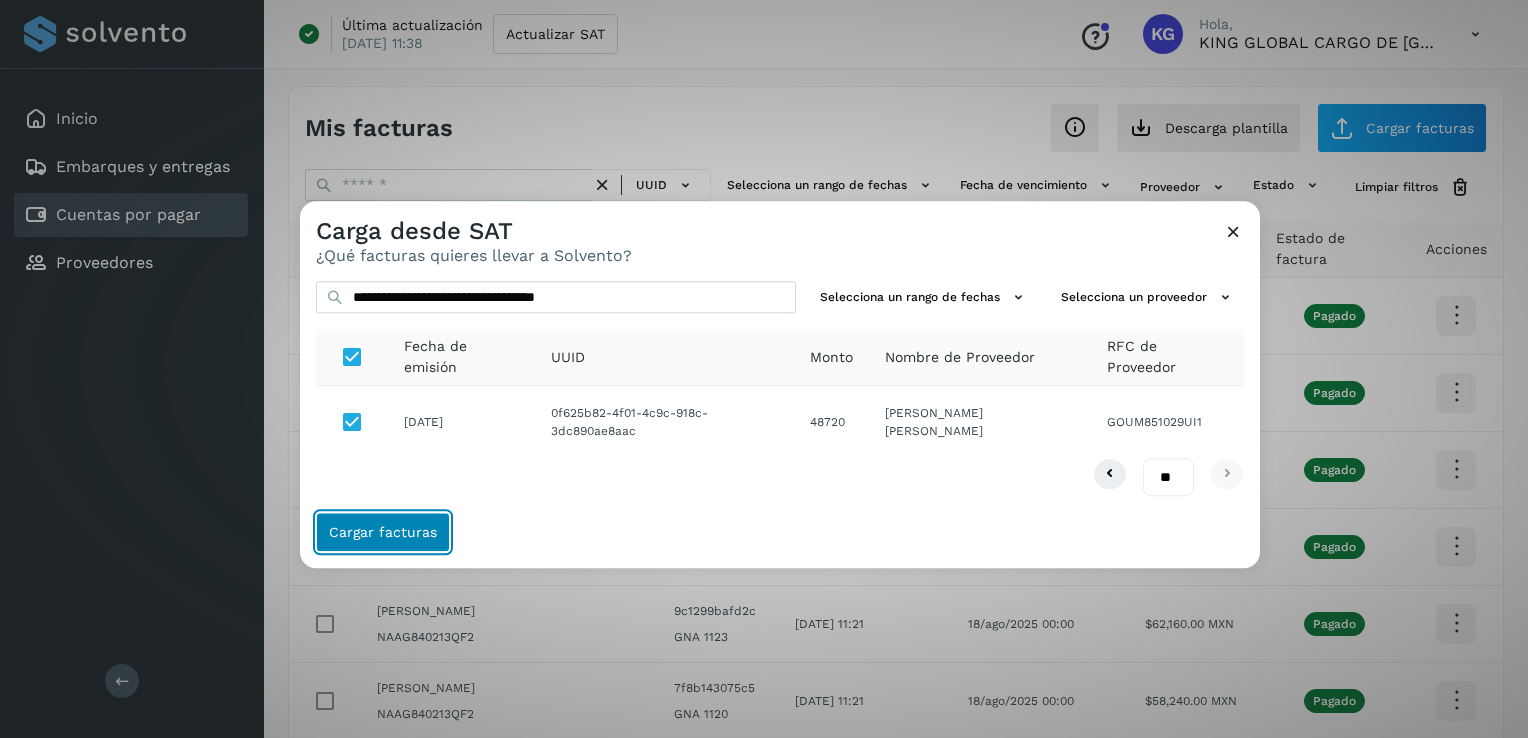 click on "Cargar facturas" at bounding box center (383, 533) 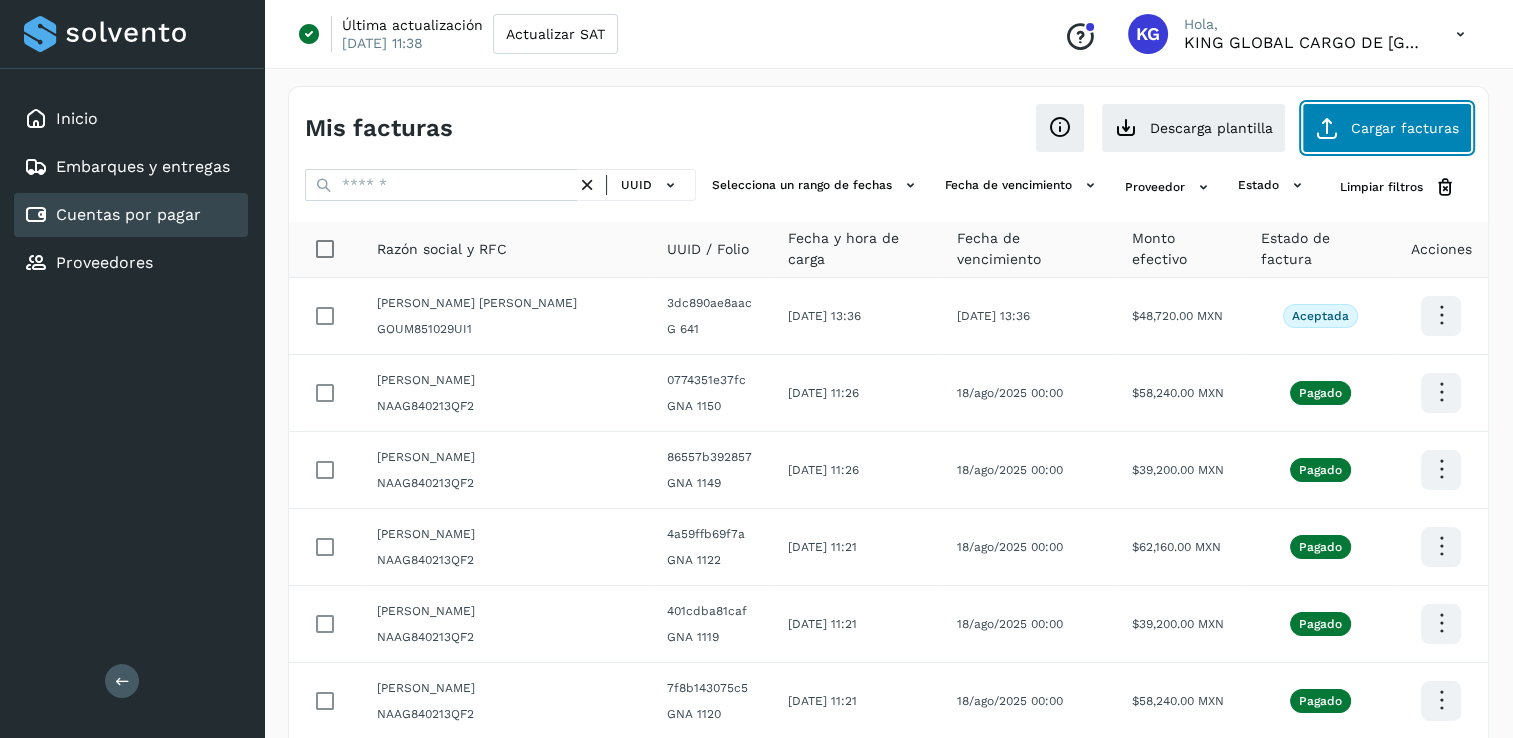 click on "Cargar facturas" 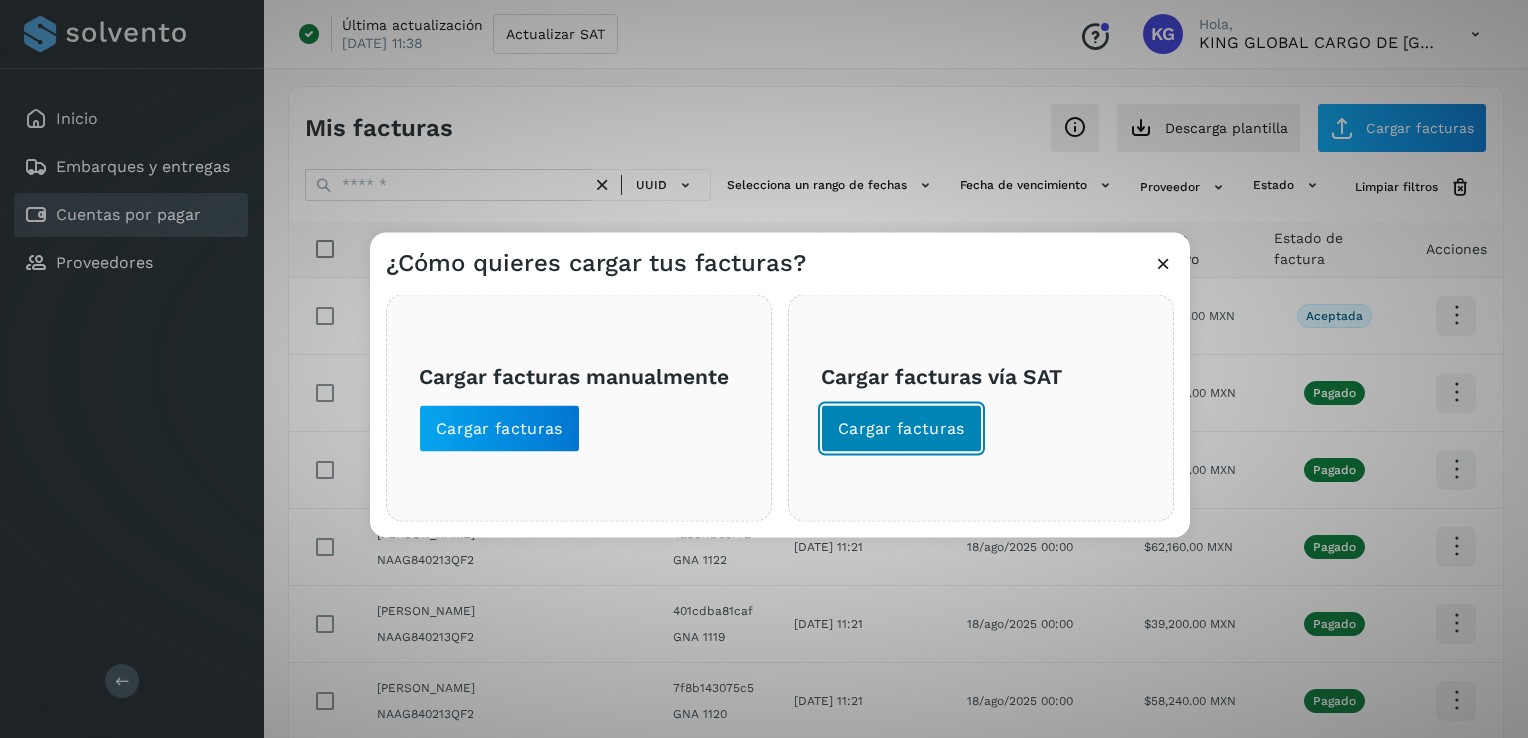 click on "Cargar facturas" at bounding box center (901, 429) 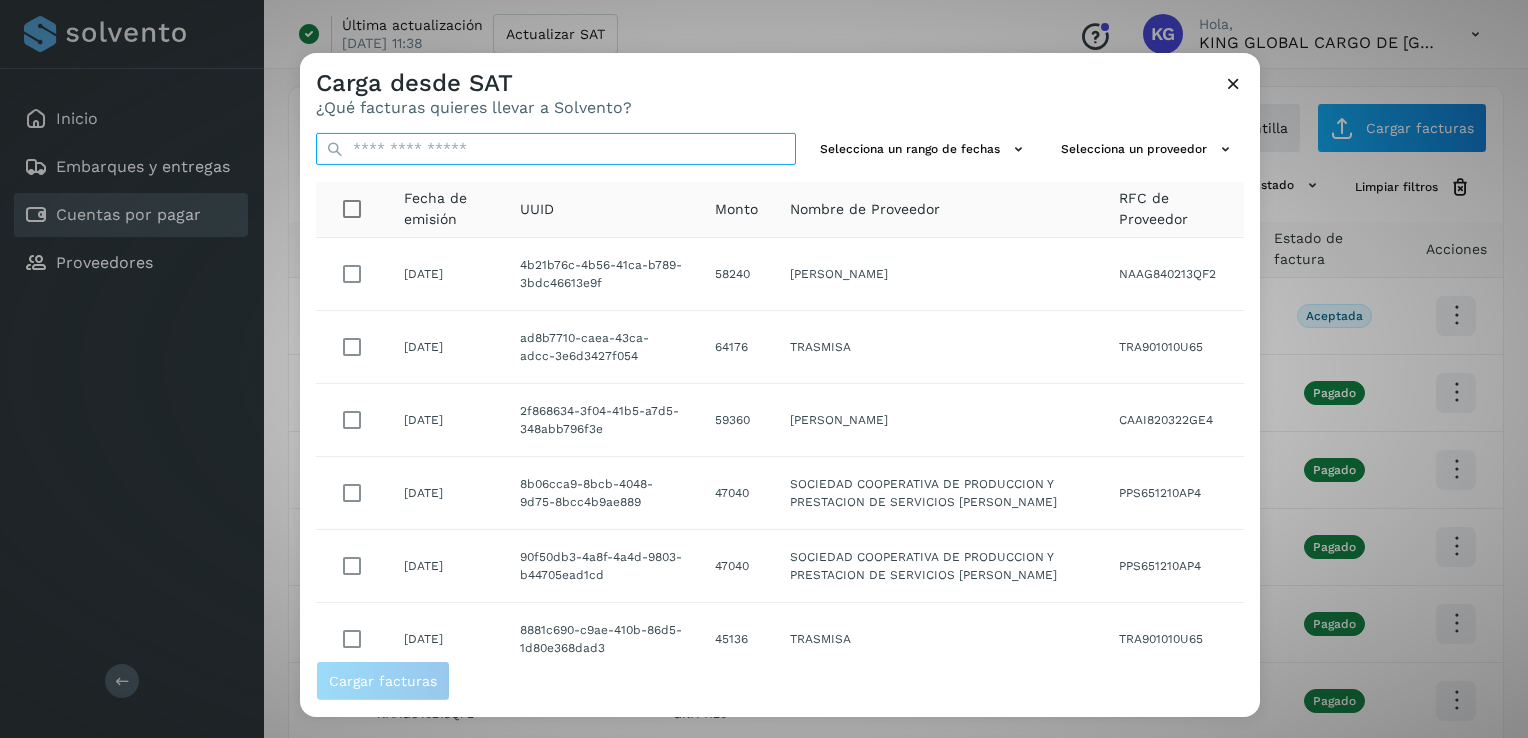 click at bounding box center [556, 149] 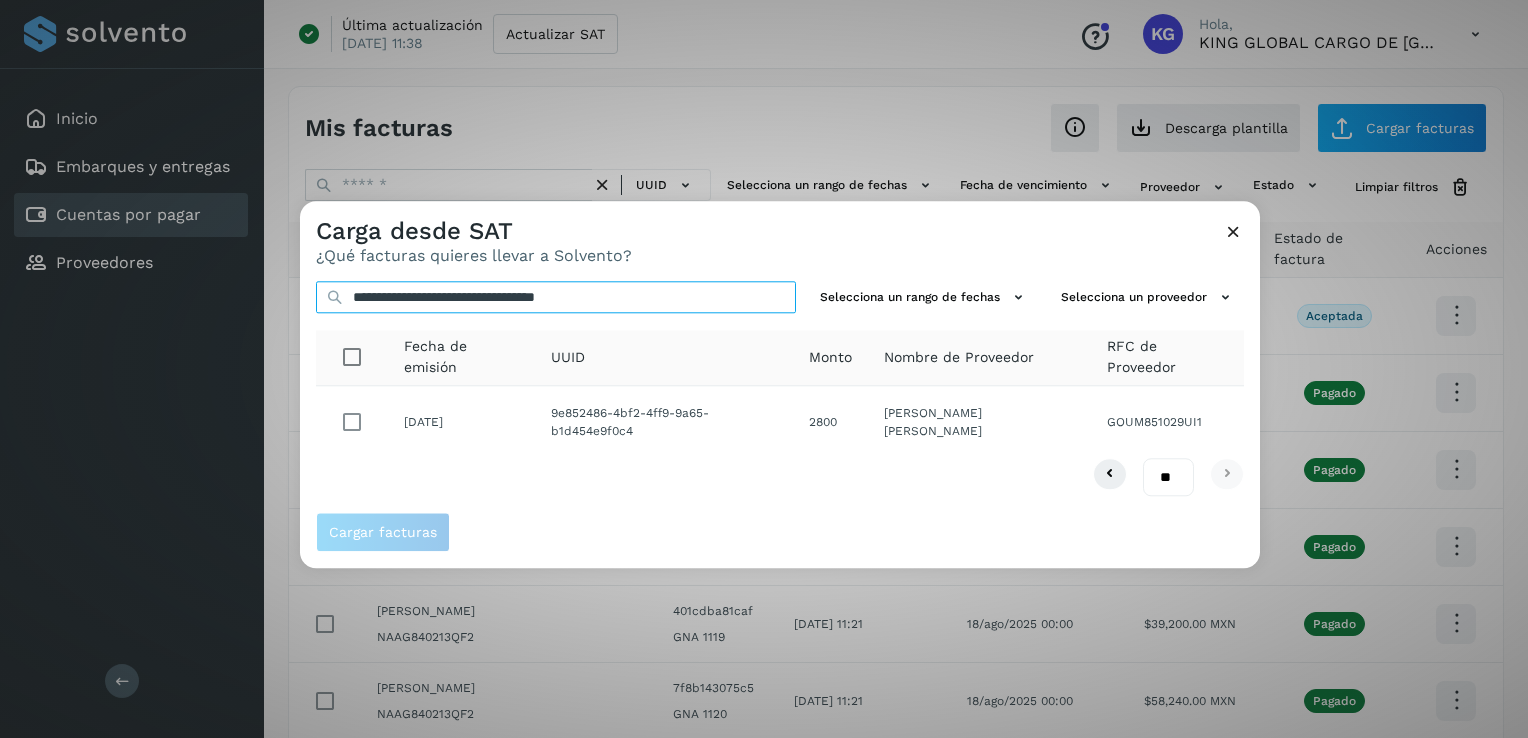 type on "**********" 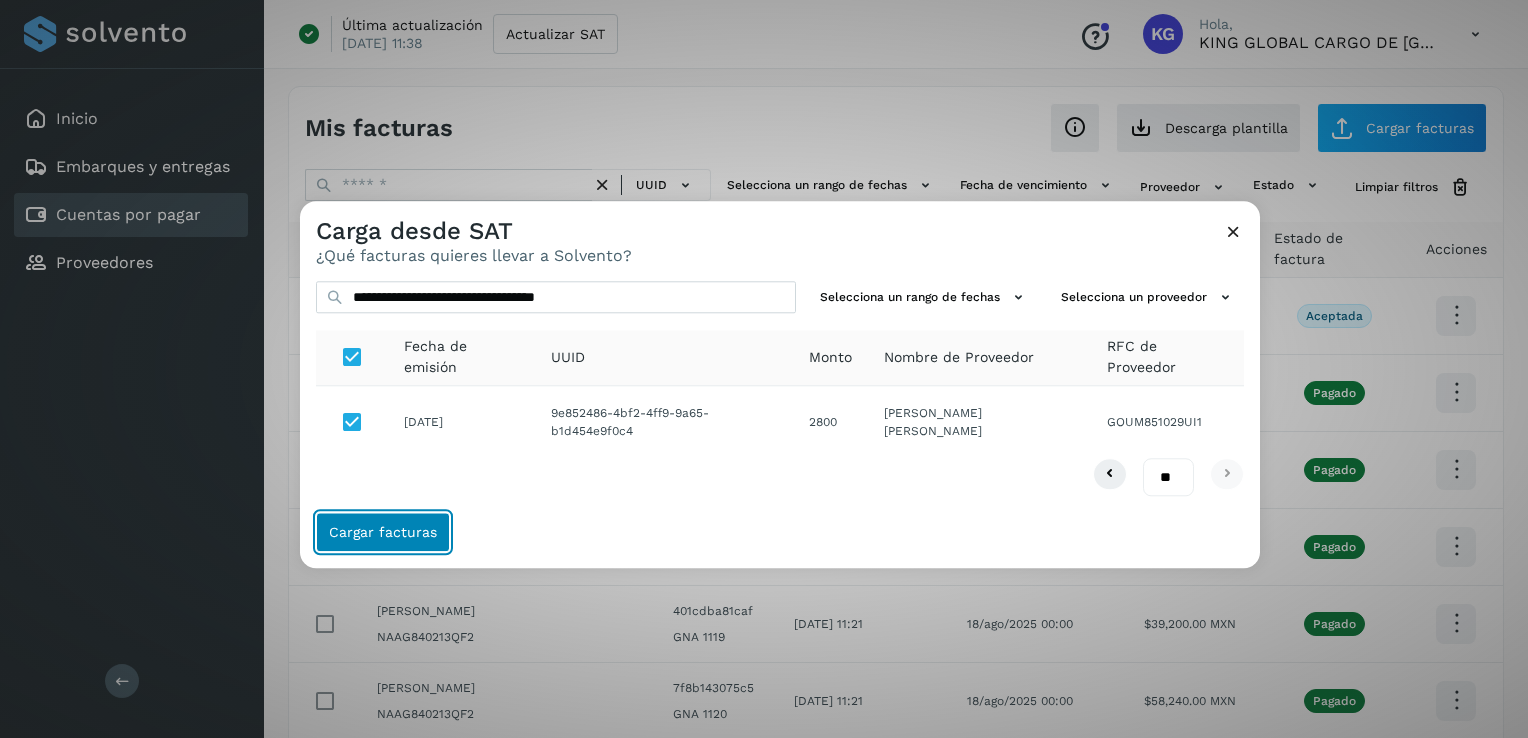 click on "Cargar facturas" 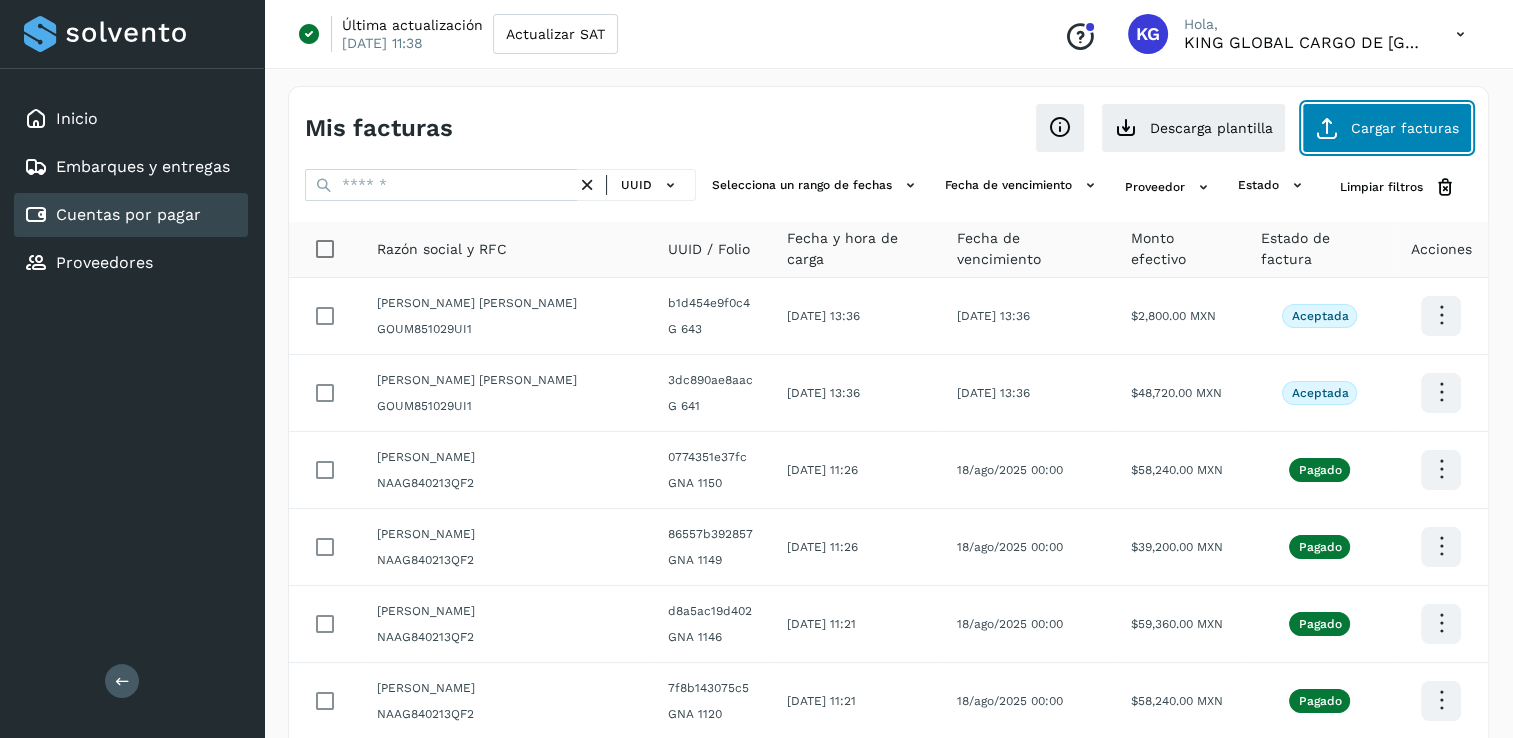 click on "Cargar facturas" 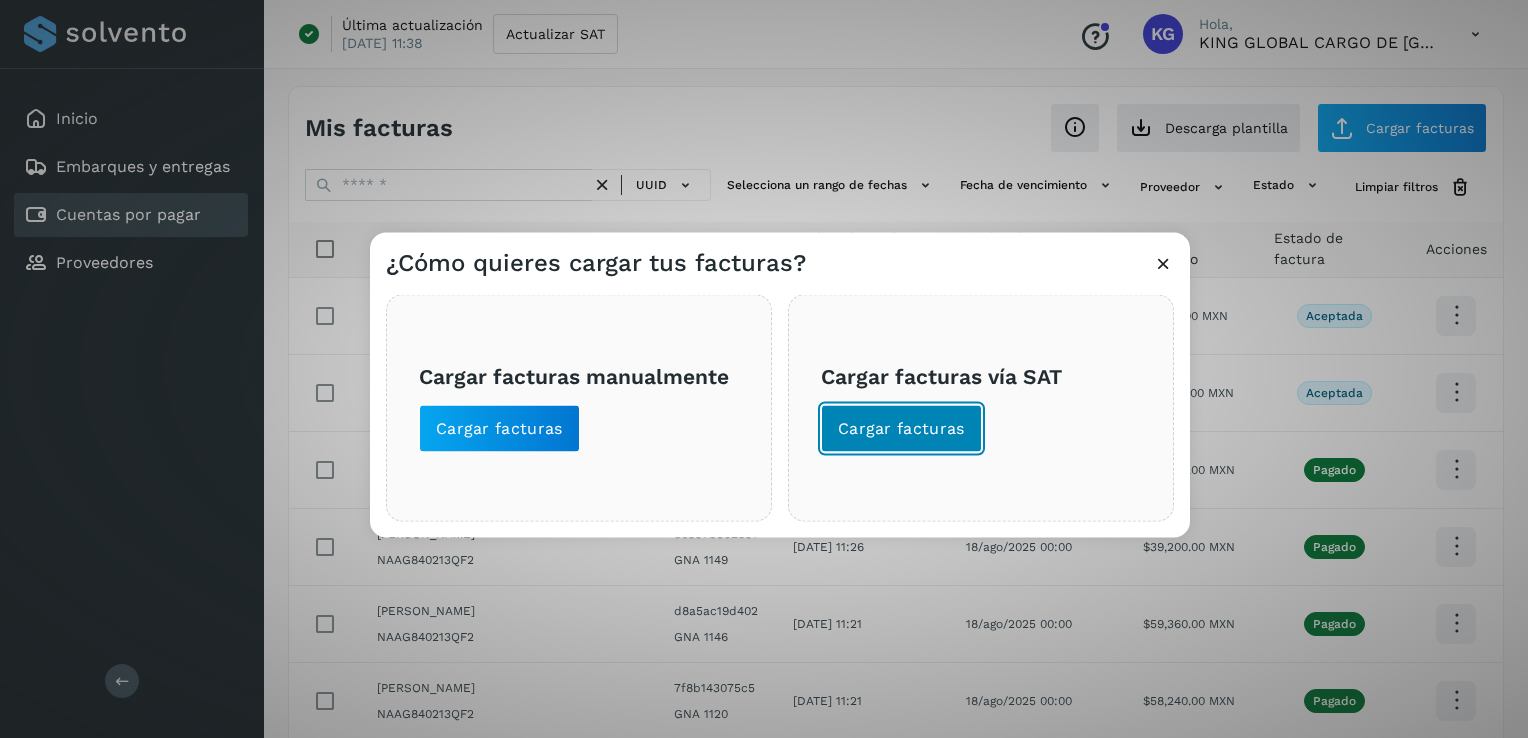 click on "Cargar facturas" at bounding box center (901, 429) 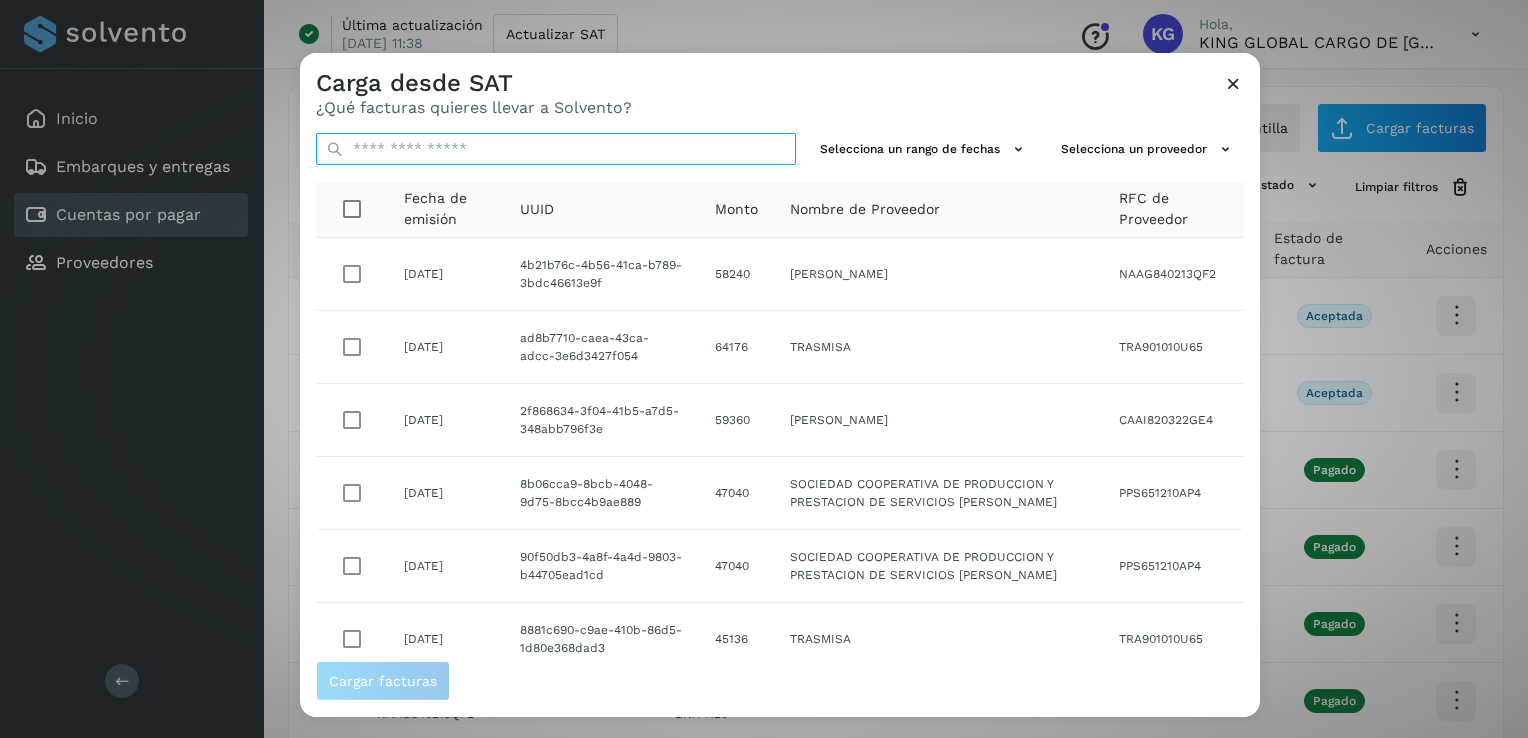 click at bounding box center (556, 149) 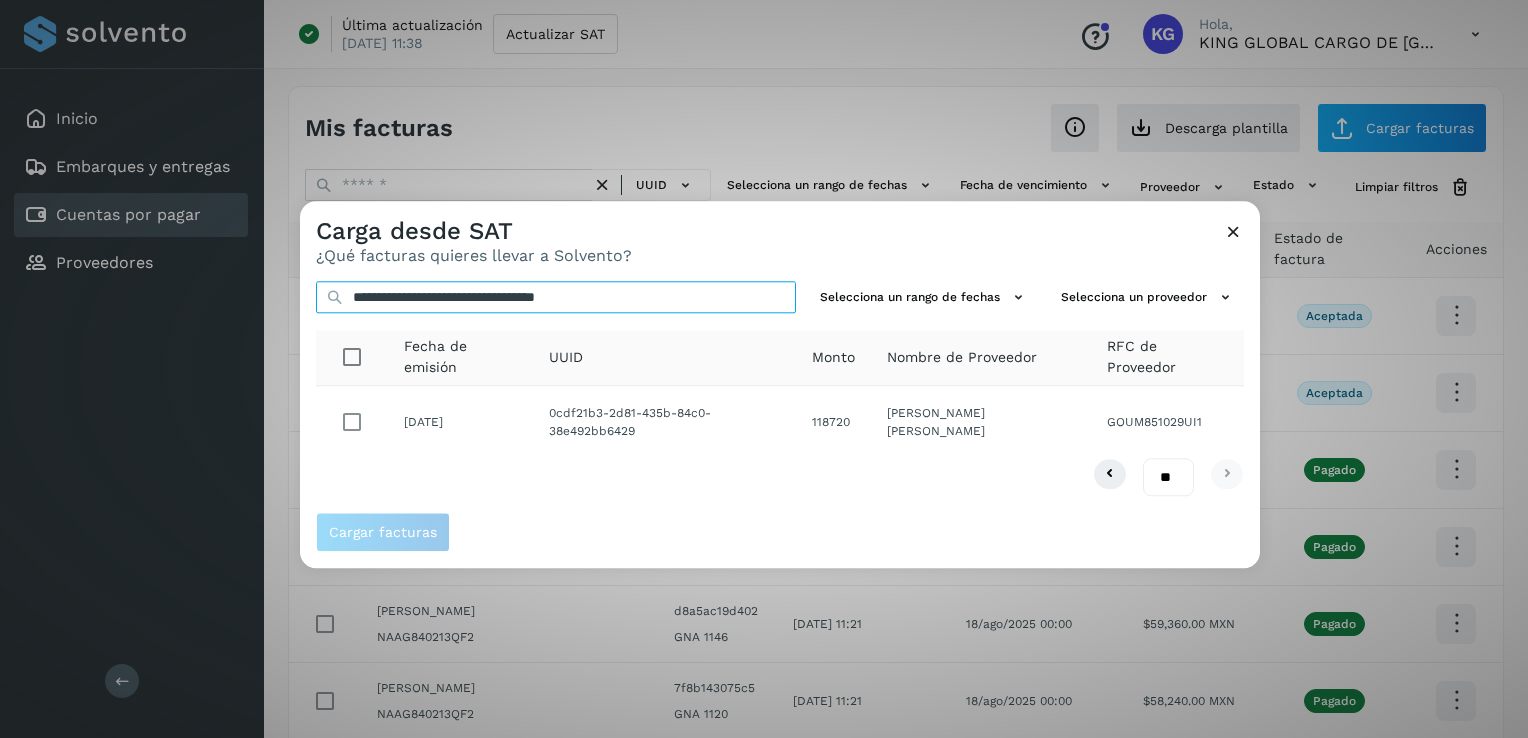 type on "**********" 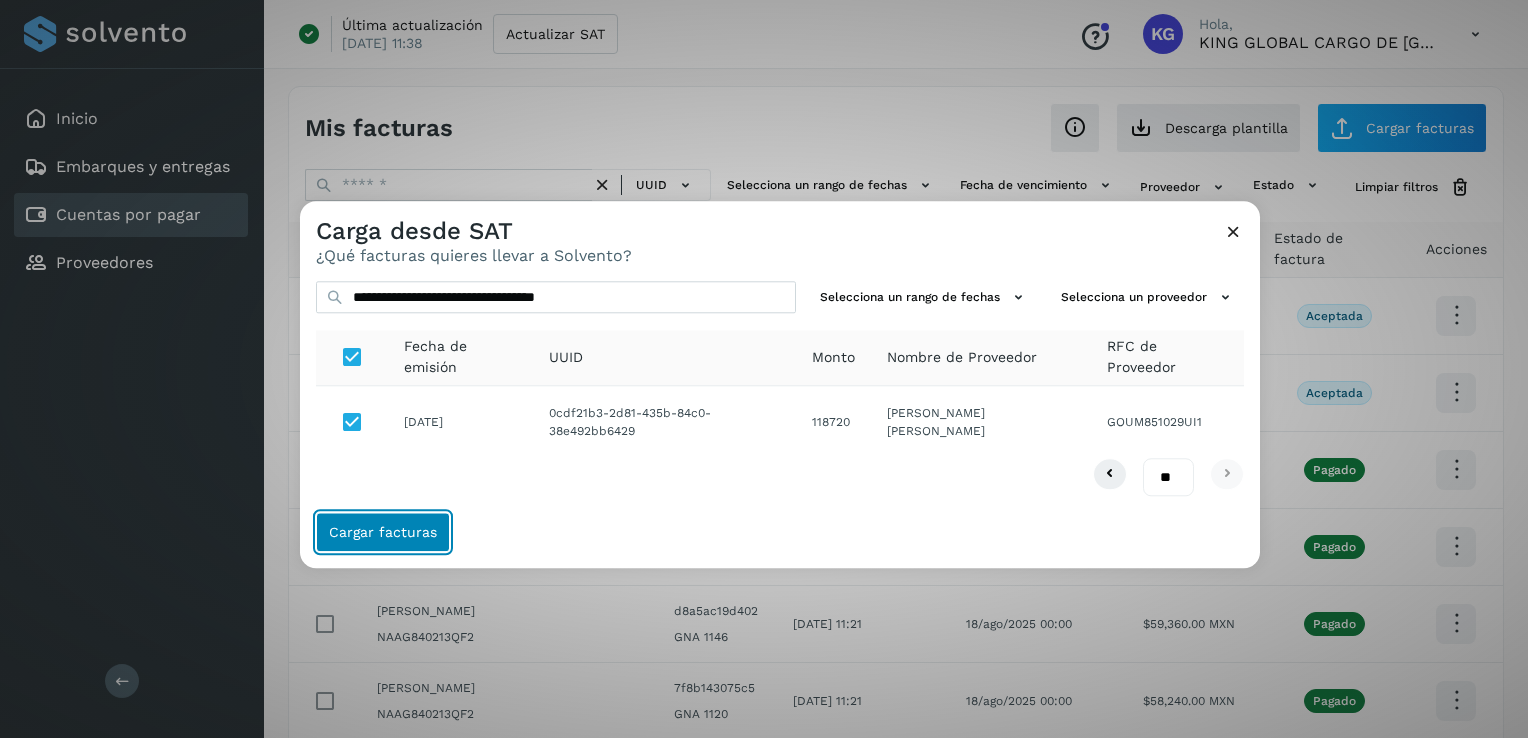 click on "Cargar facturas" 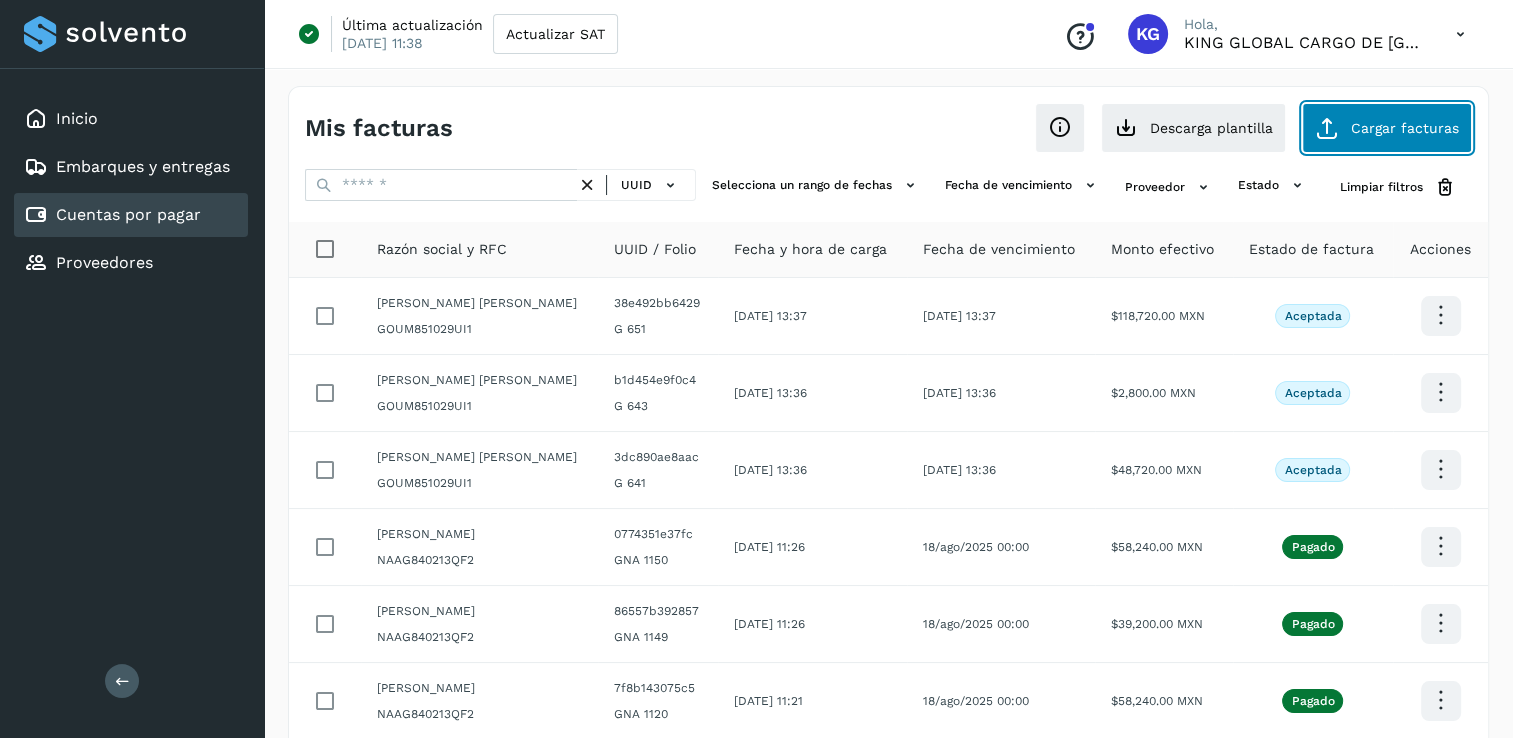 click on "Cargar facturas" 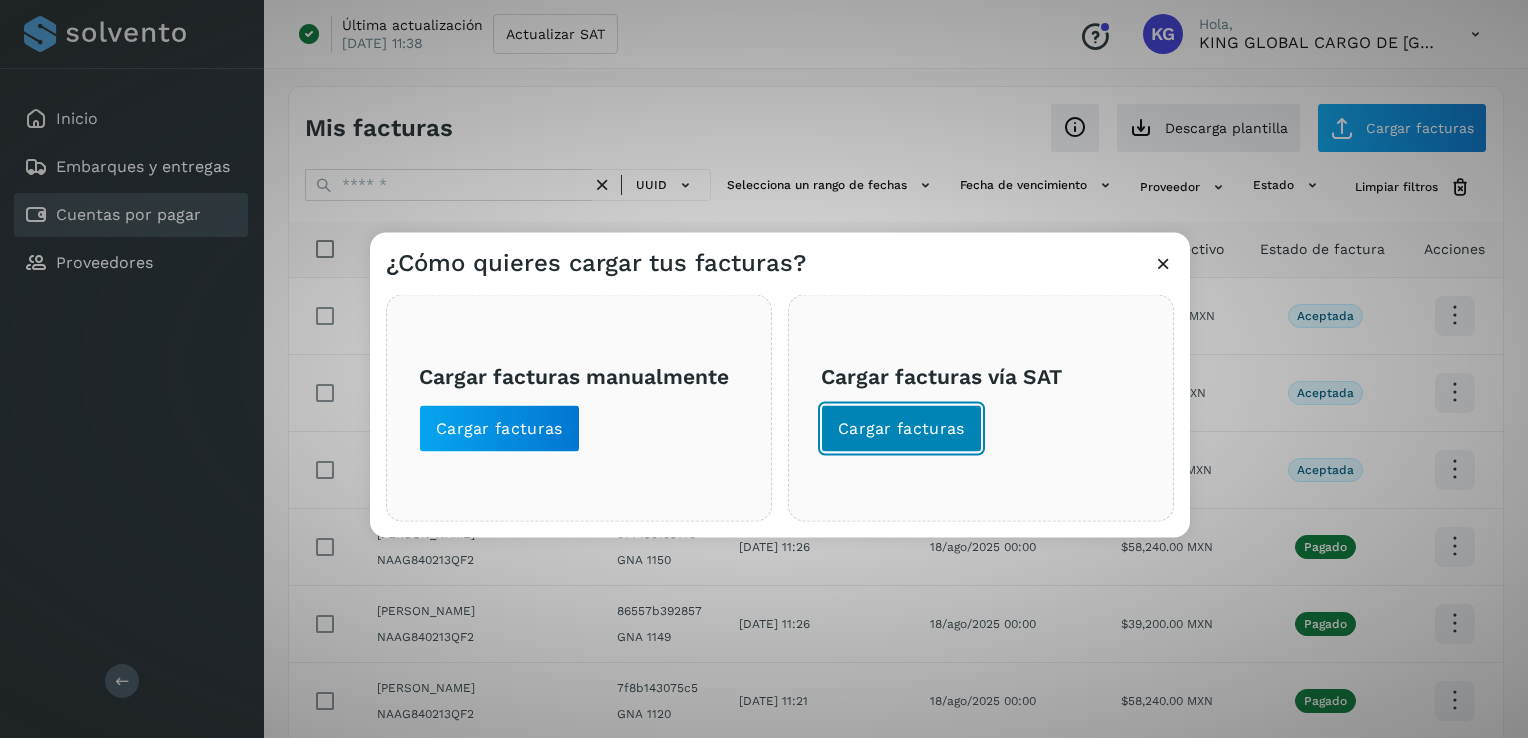 click on "Cargar facturas" 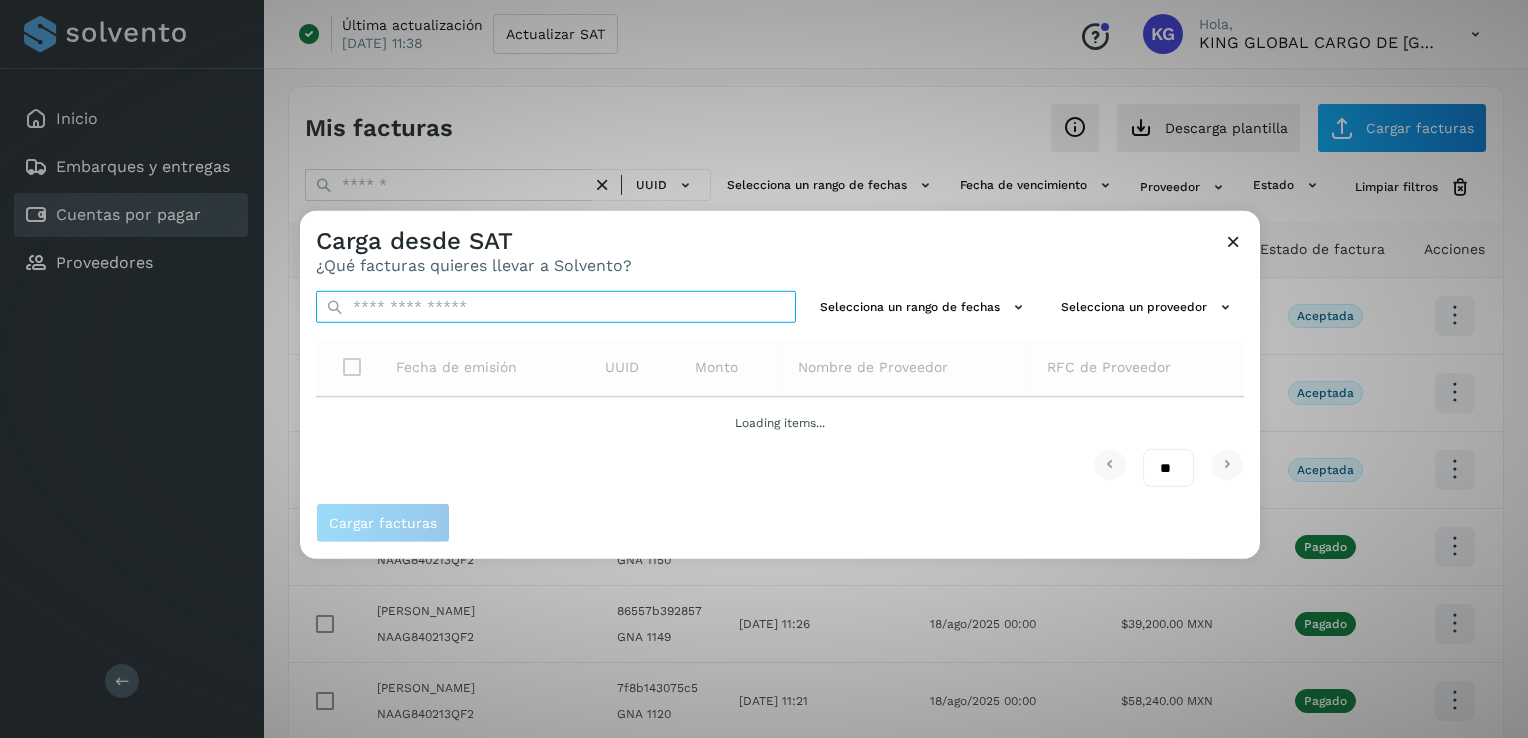 click at bounding box center (556, 307) 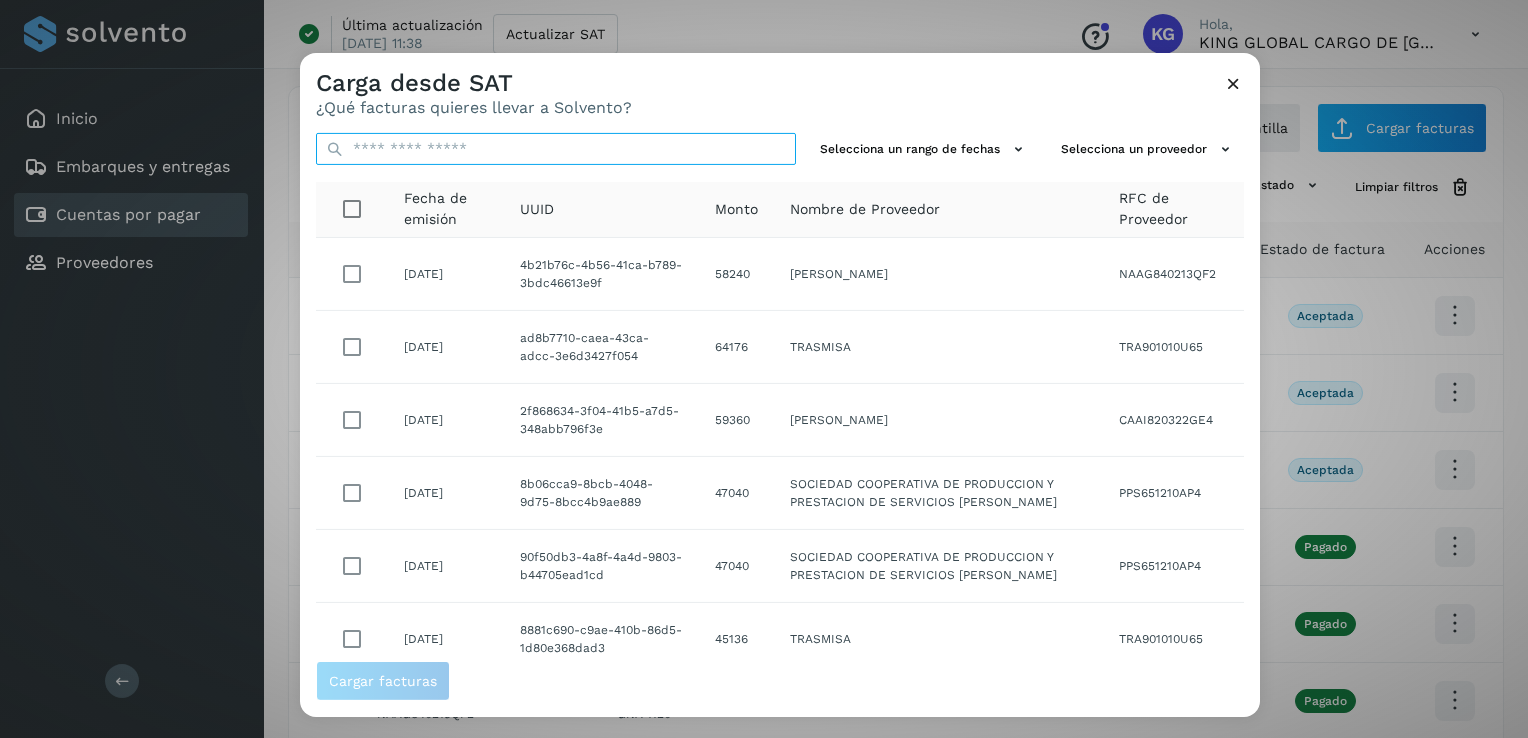 click at bounding box center (556, 149) 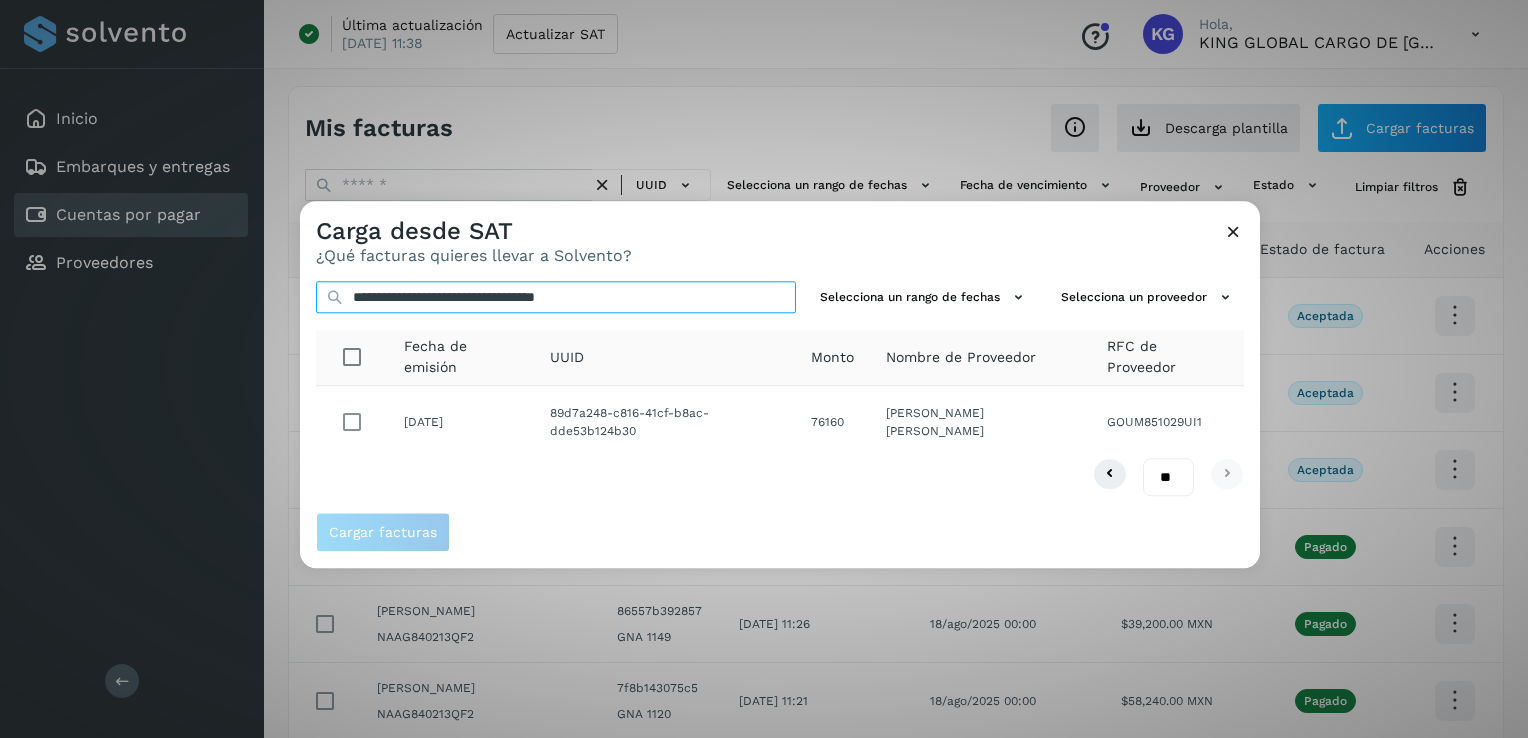 type on "**********" 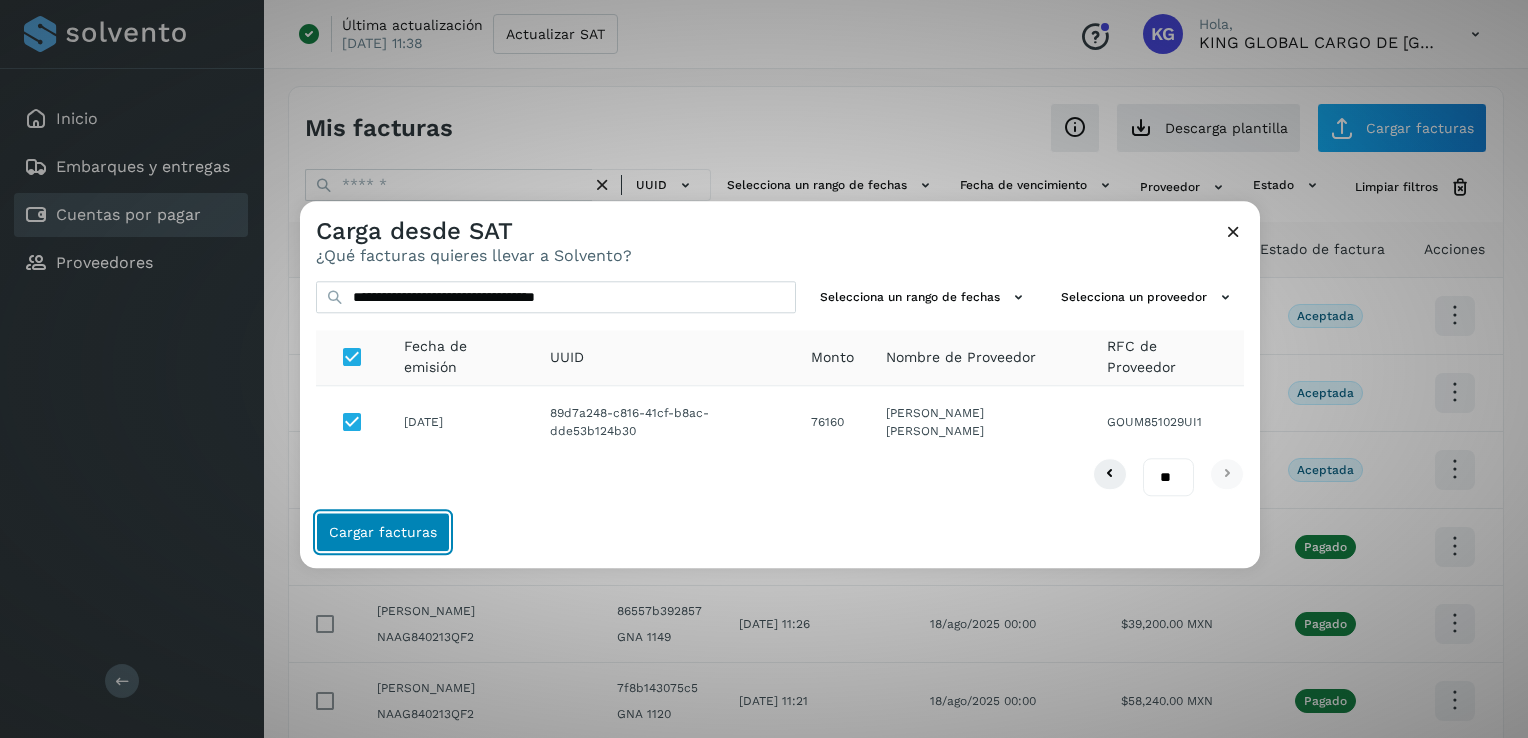 click on "Cargar facturas" 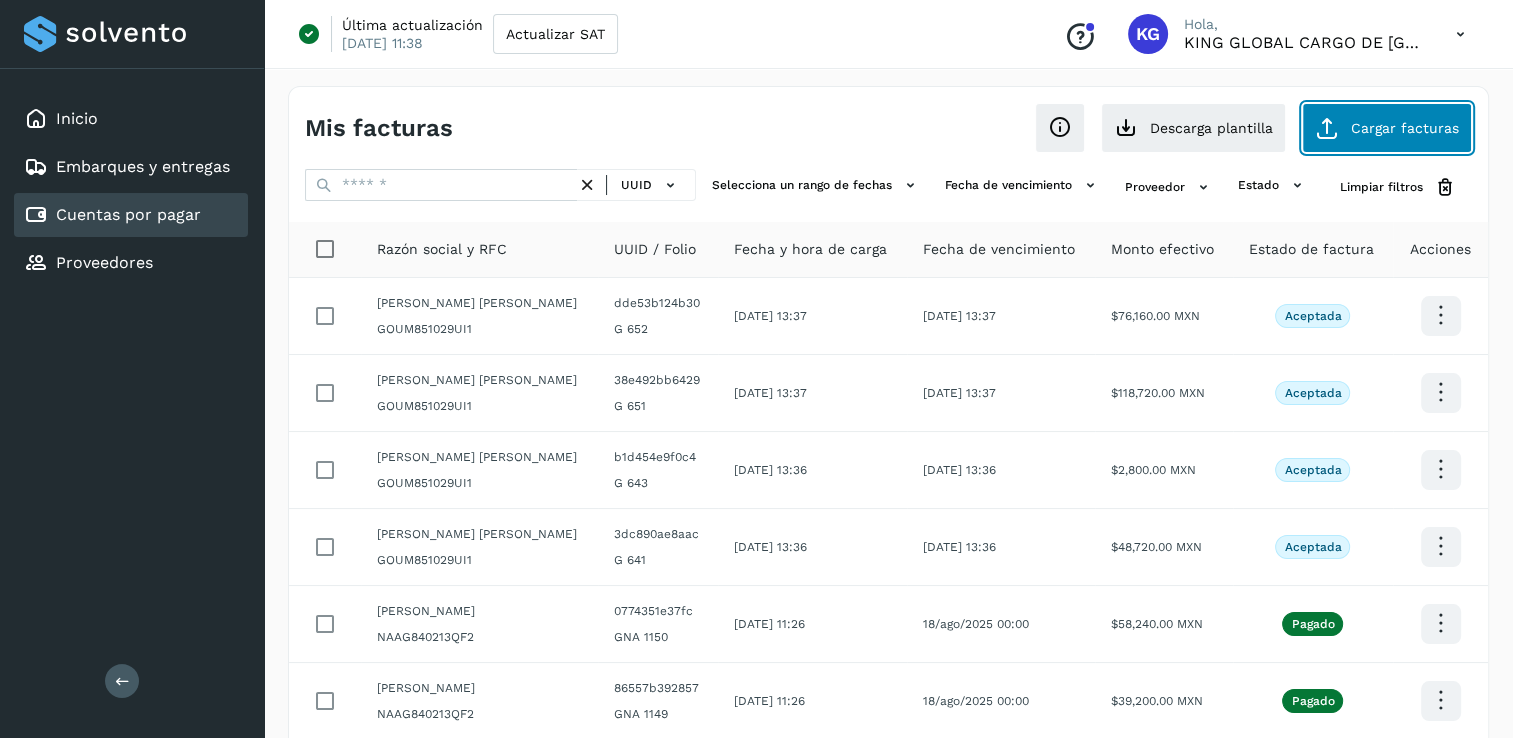 click on "Cargar facturas" 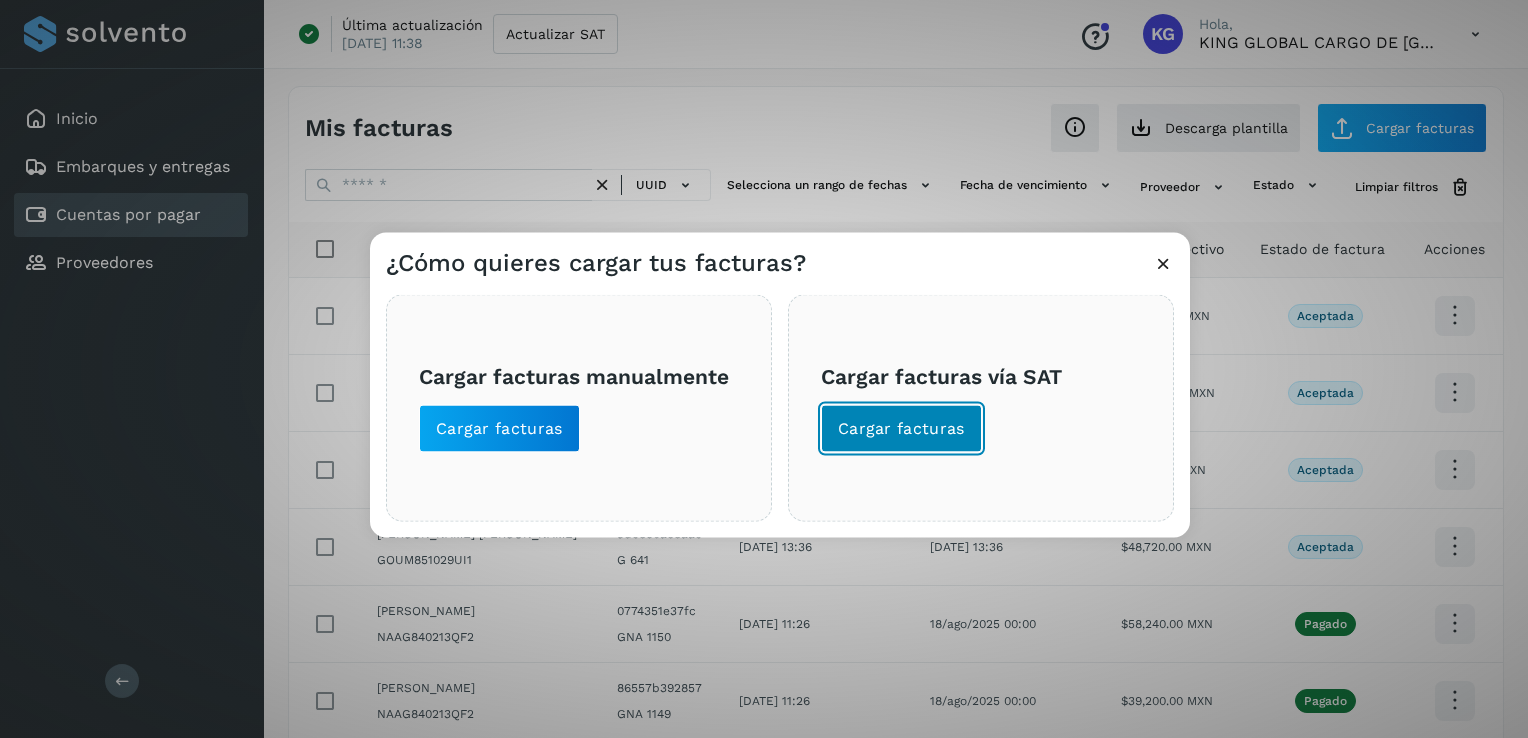 click on "Cargar facturas" 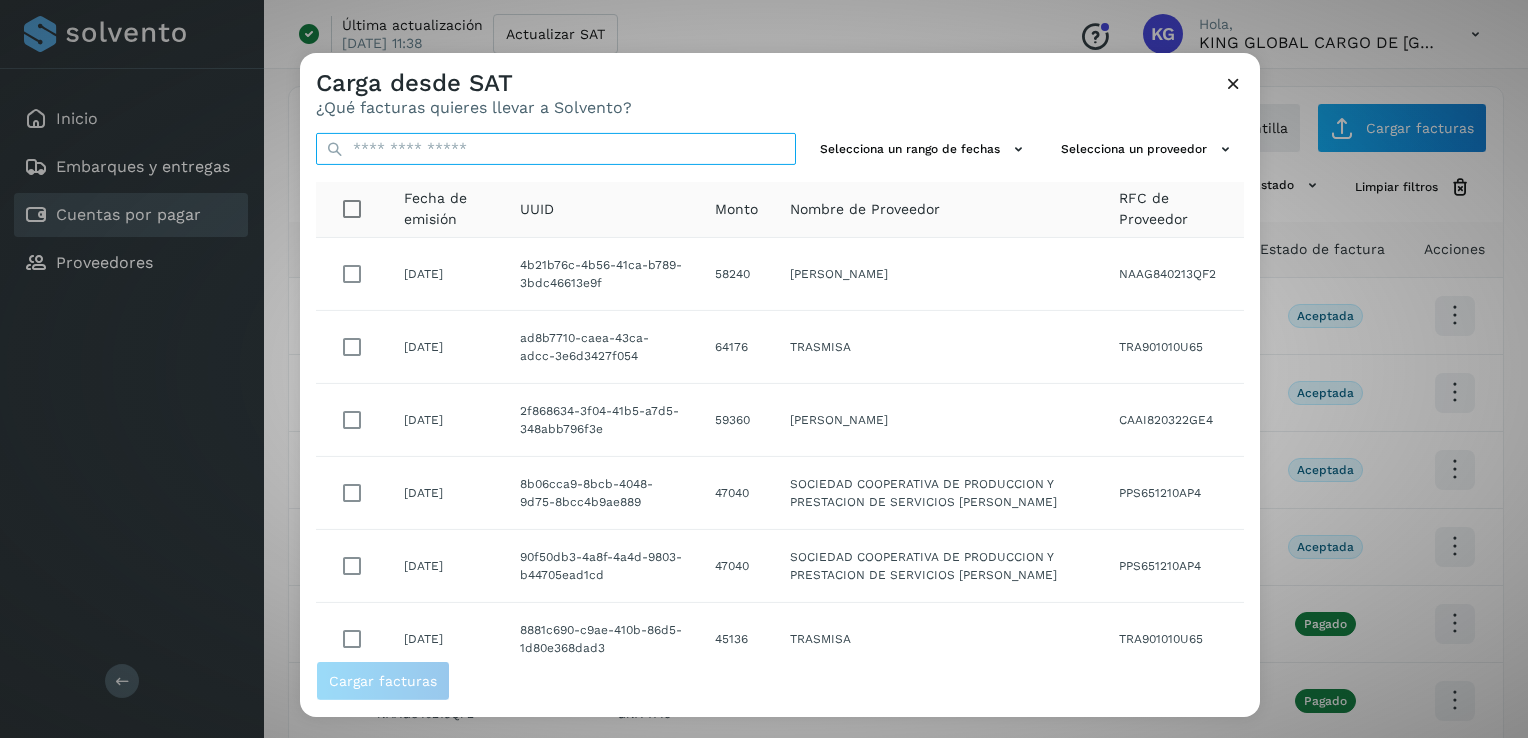 click at bounding box center [556, 149] 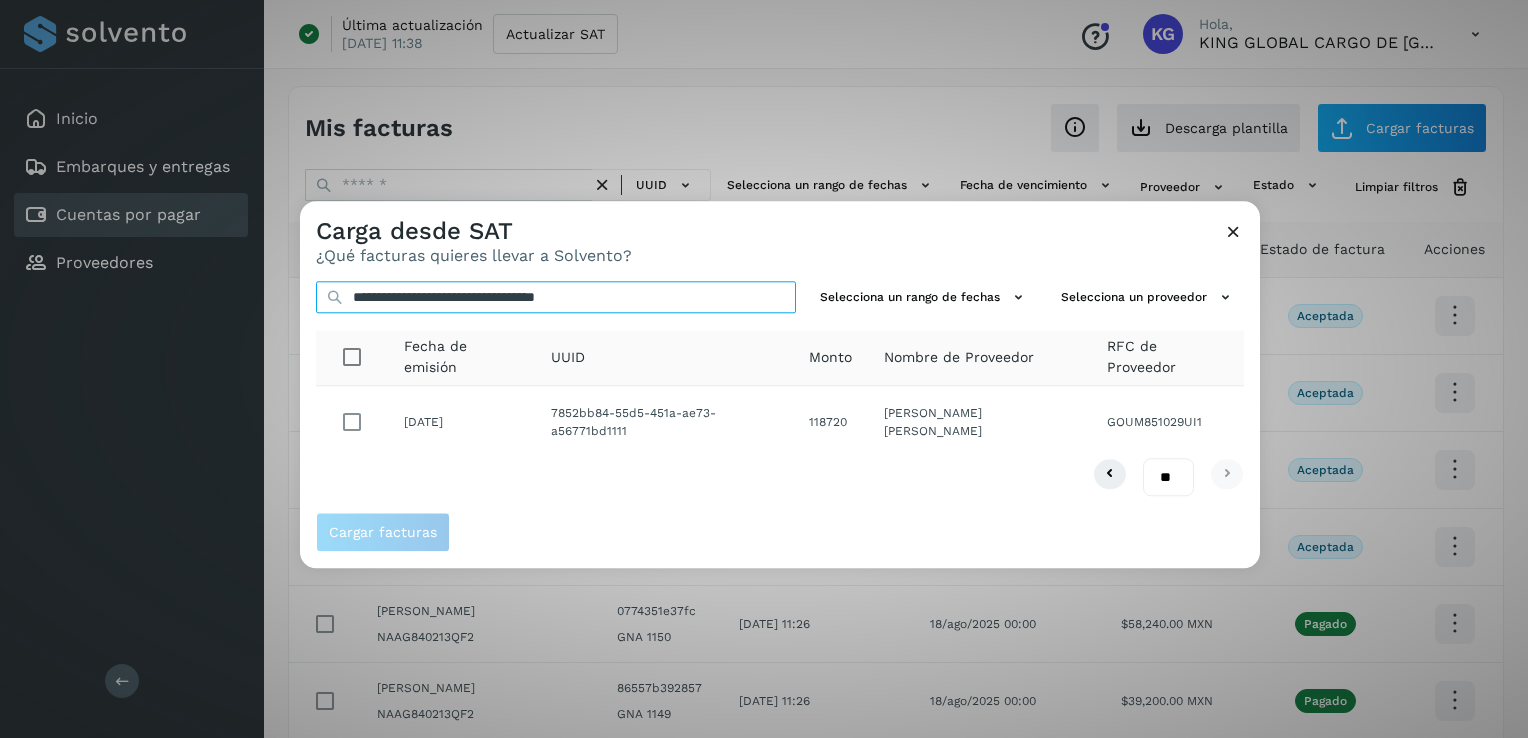 type on "**********" 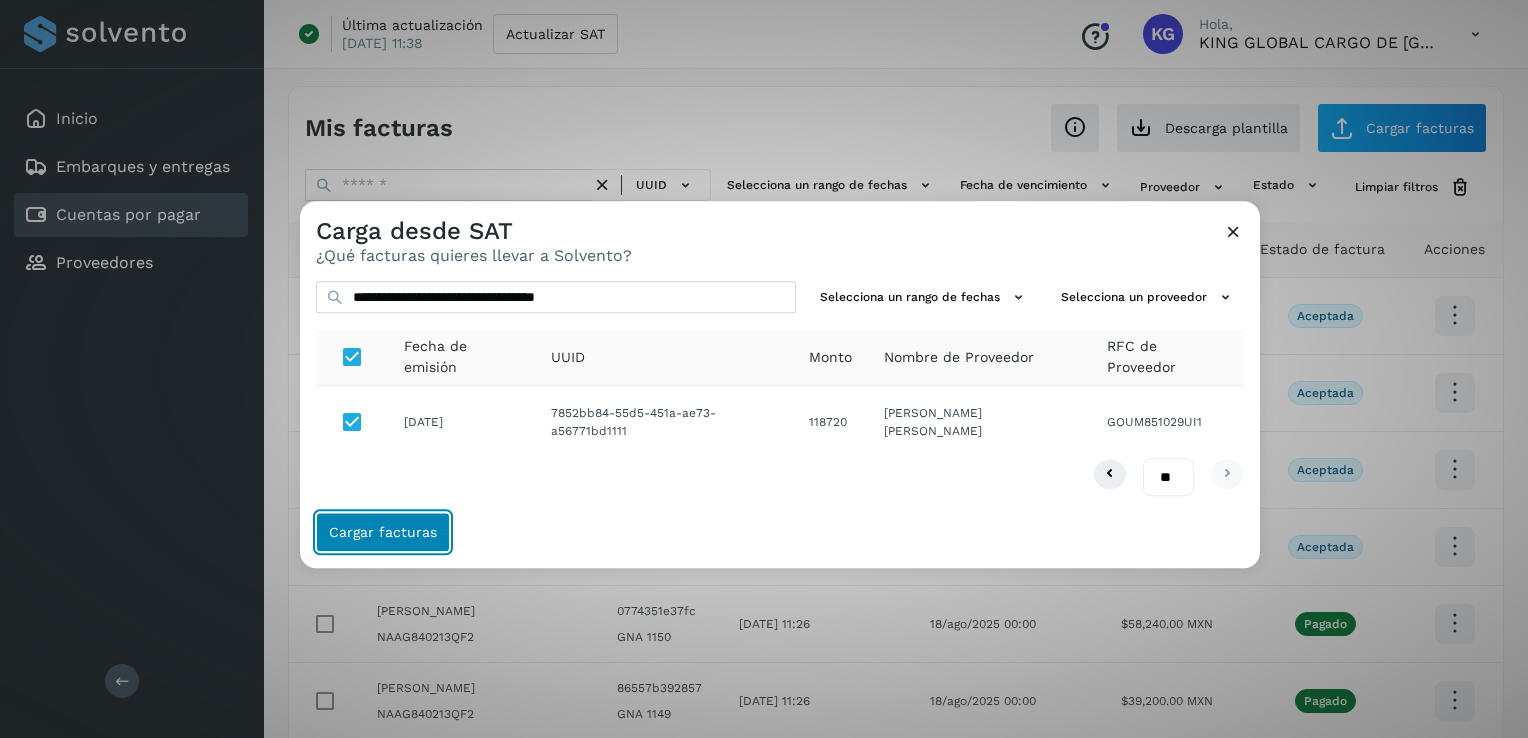 click on "Cargar facturas" 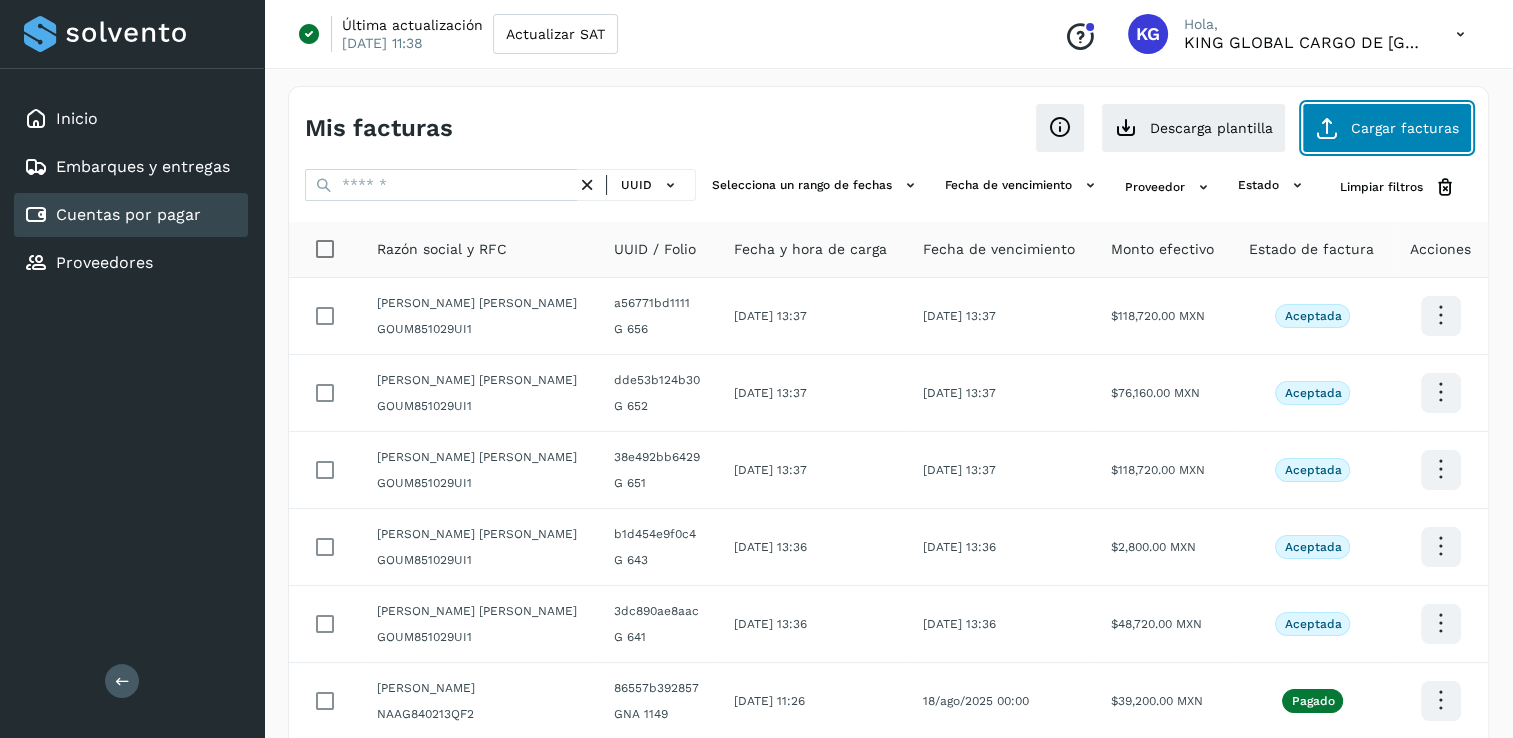 click on "Cargar facturas" 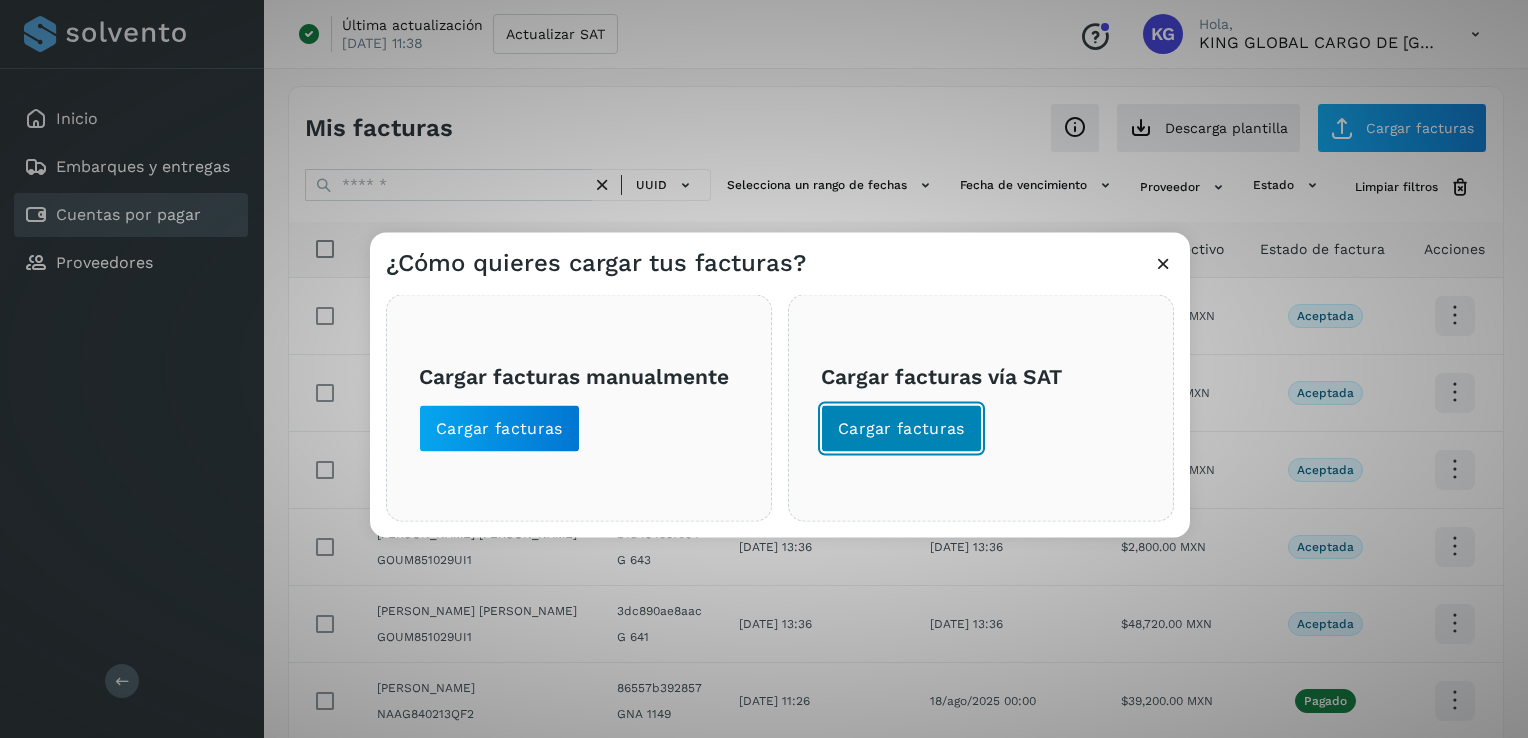 click on "Cargar facturas" 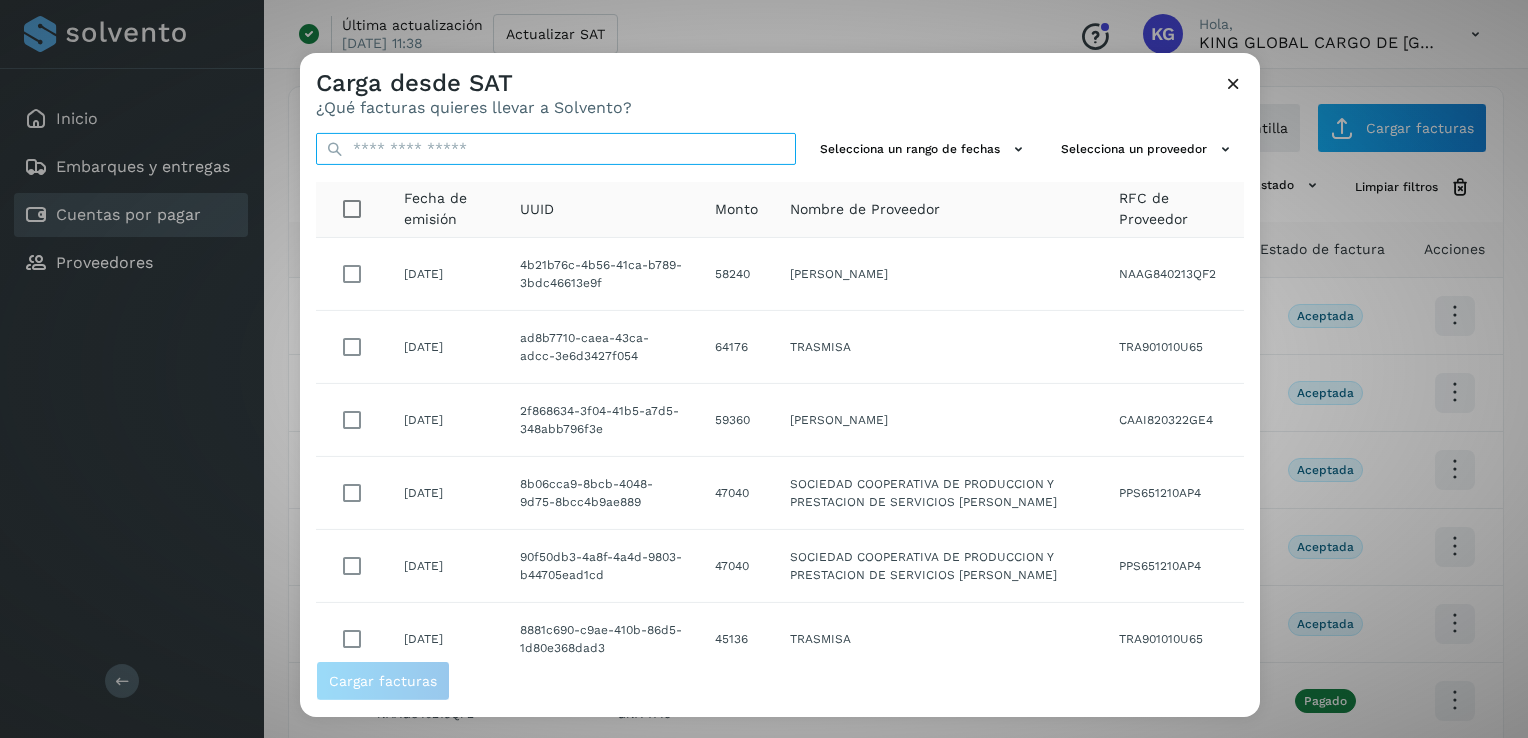 click at bounding box center (556, 149) 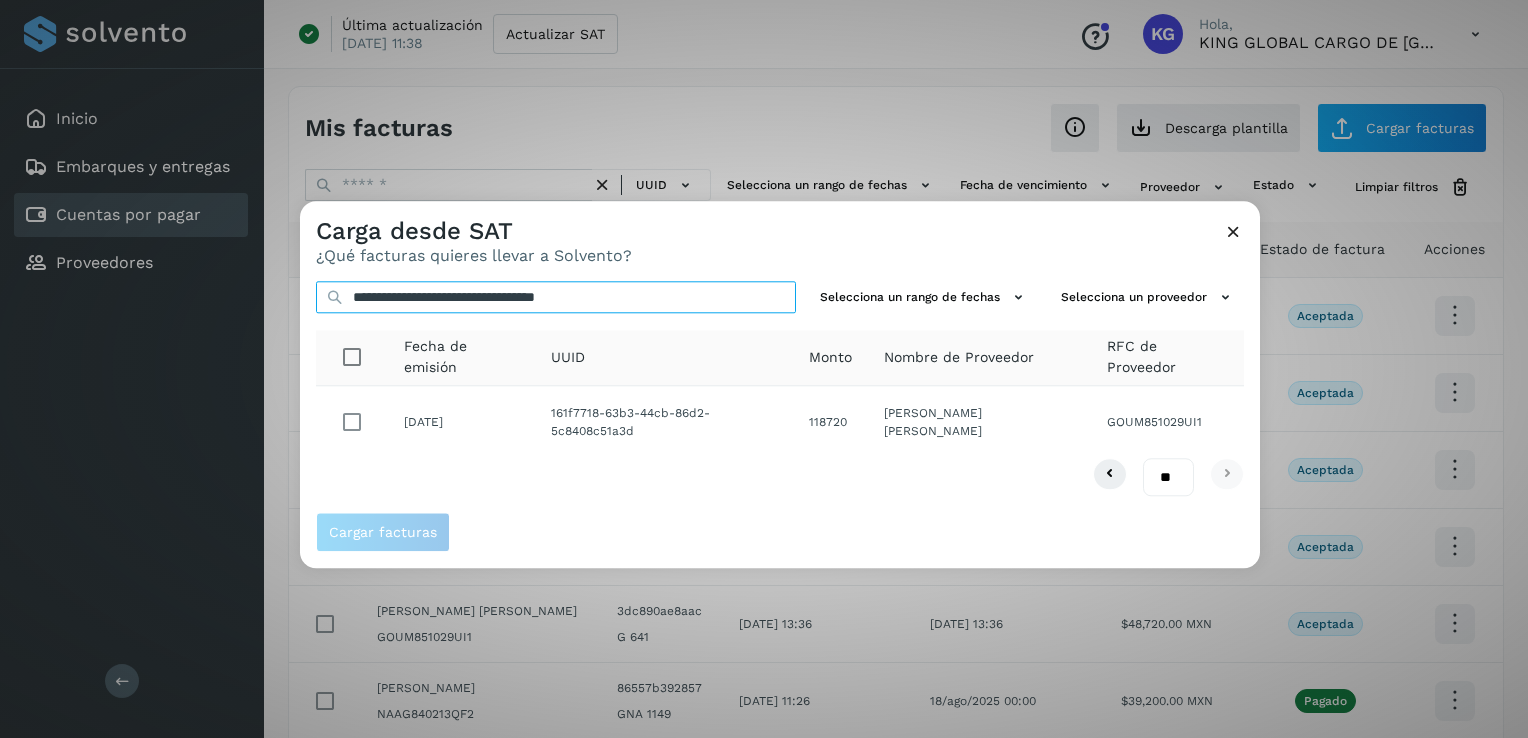 type on "**********" 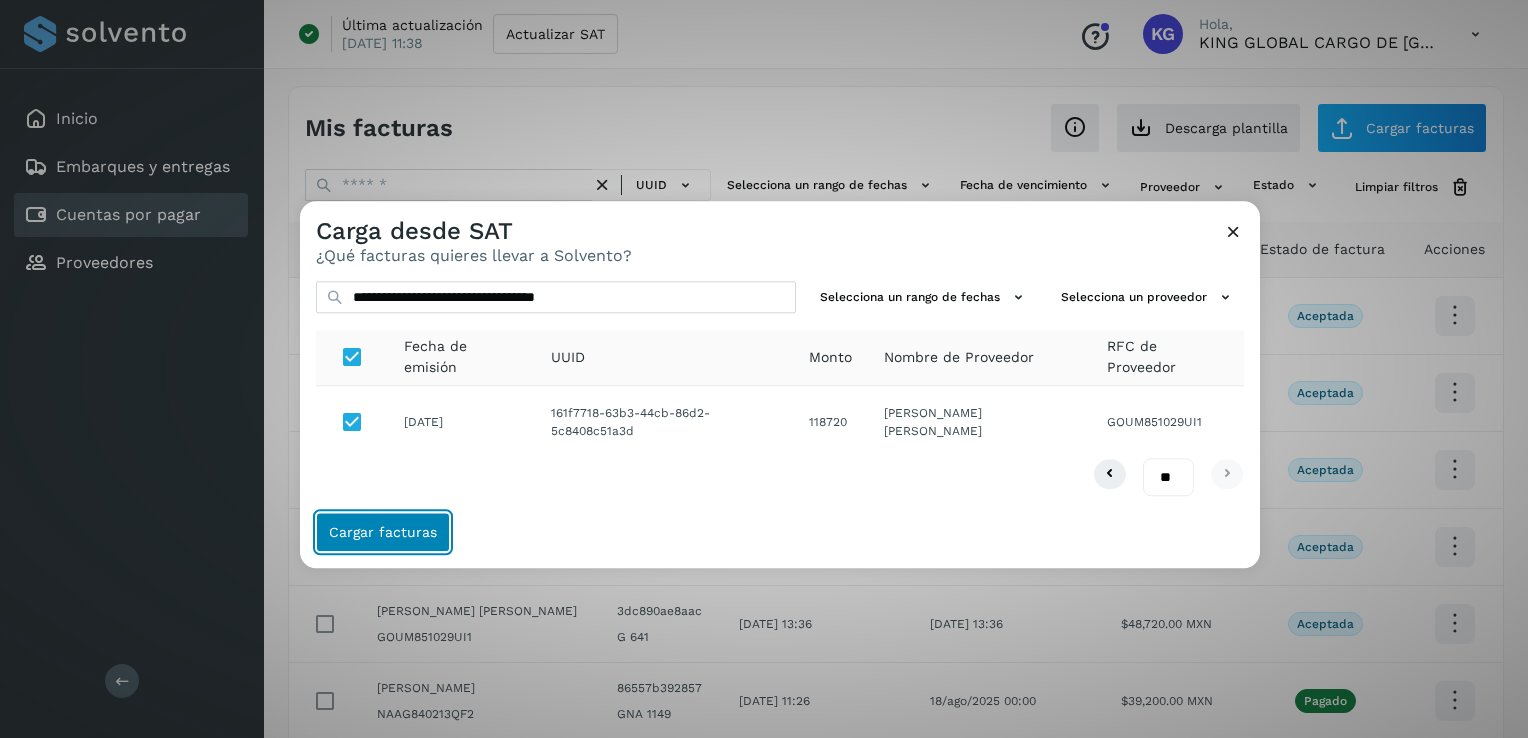 click on "Cargar facturas" 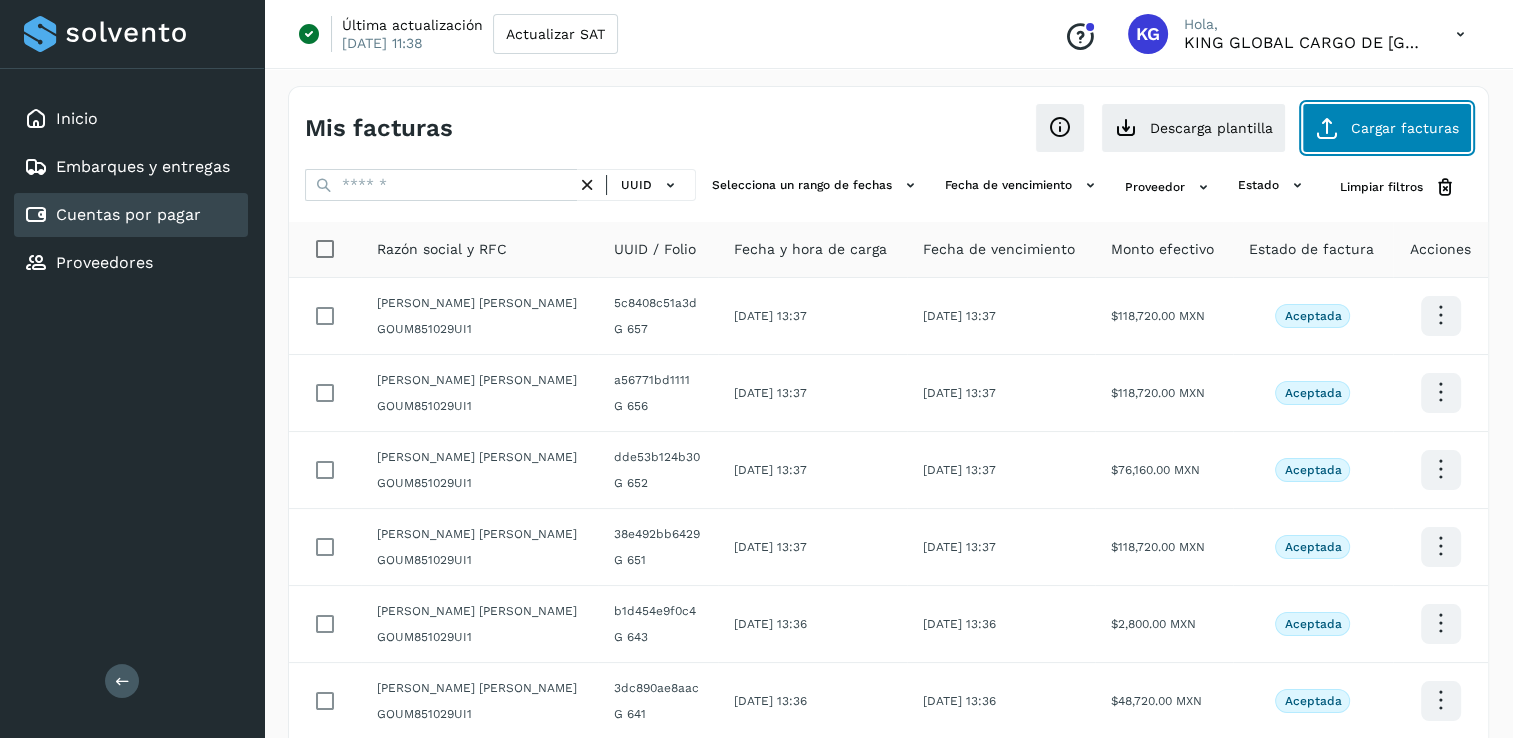 click on "Cargar facturas" 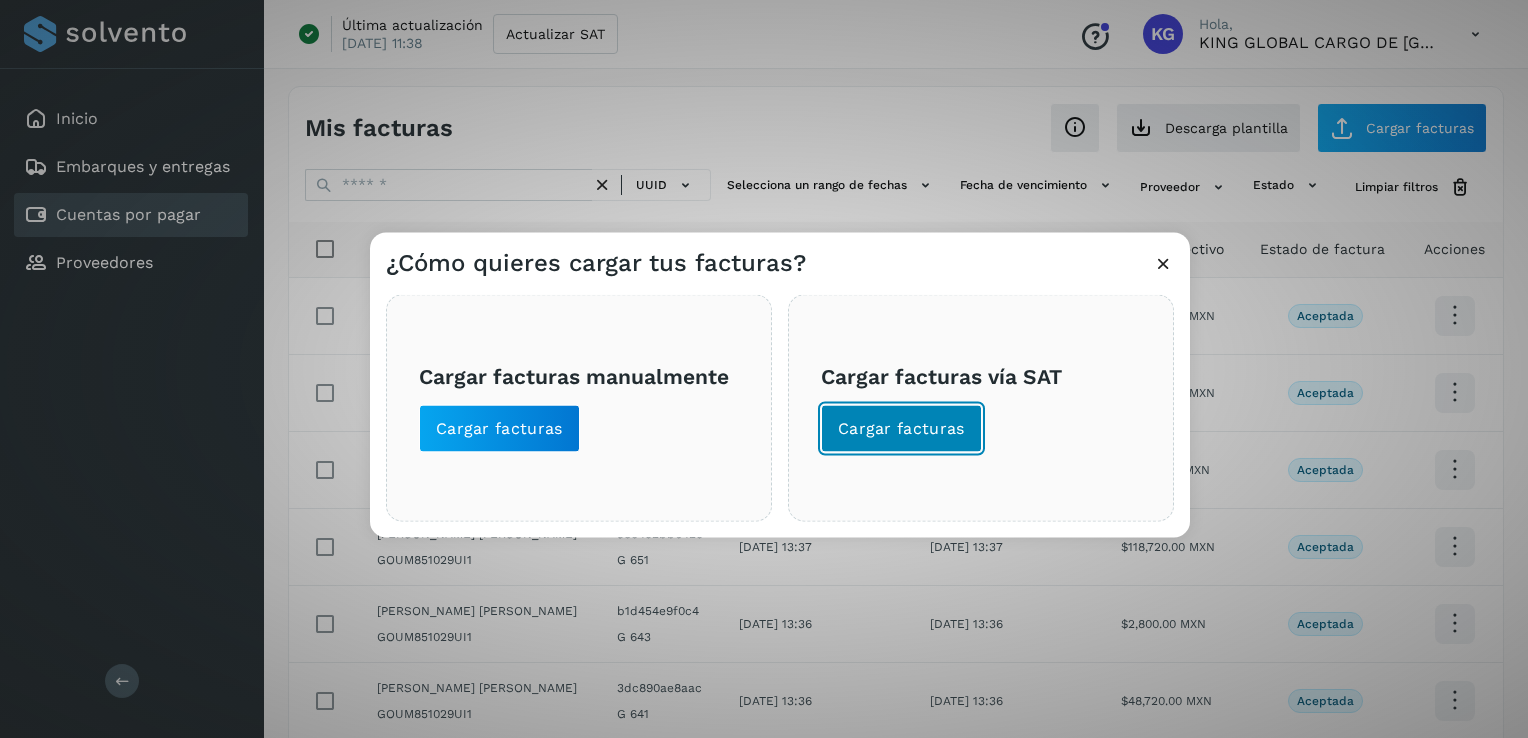 click on "Cargar facturas" 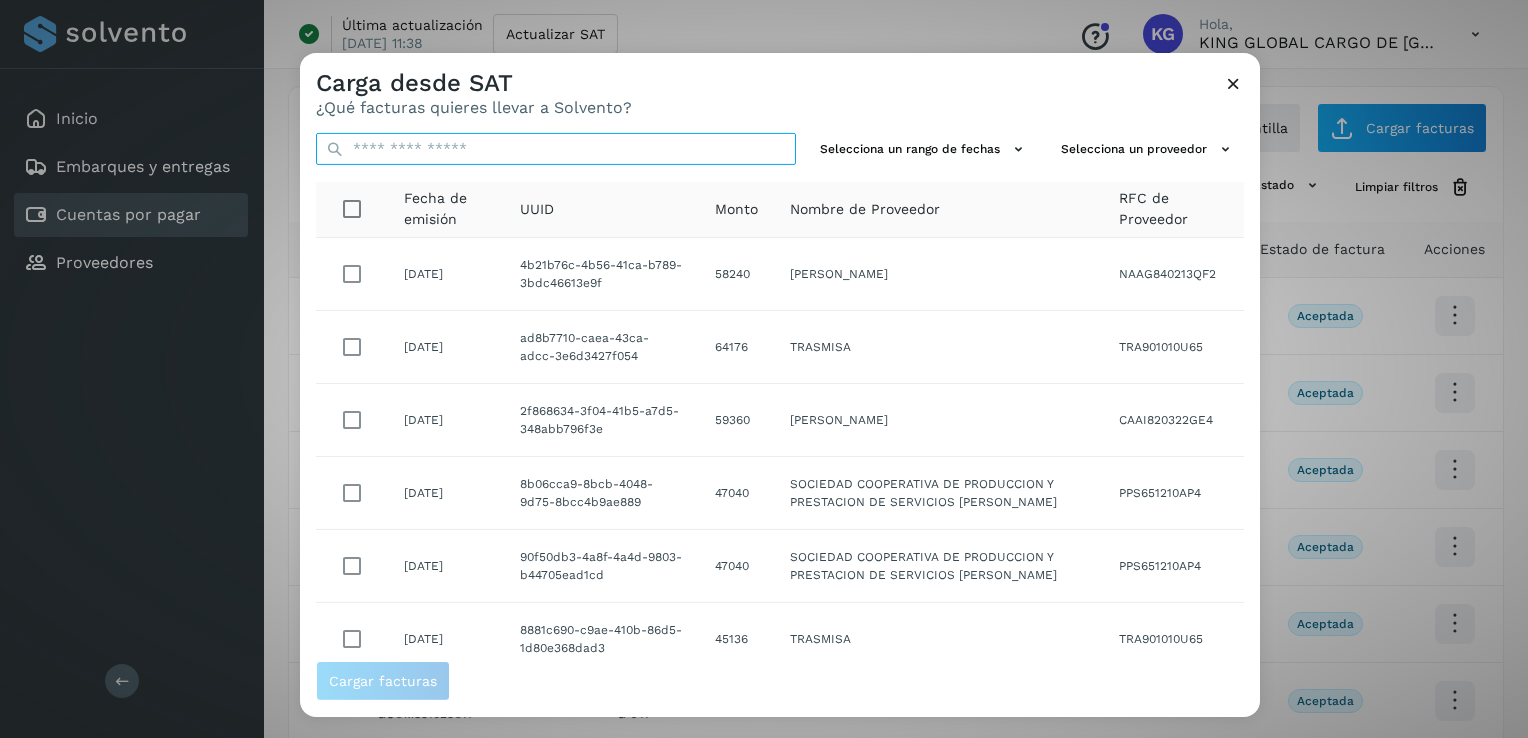 click at bounding box center [556, 149] 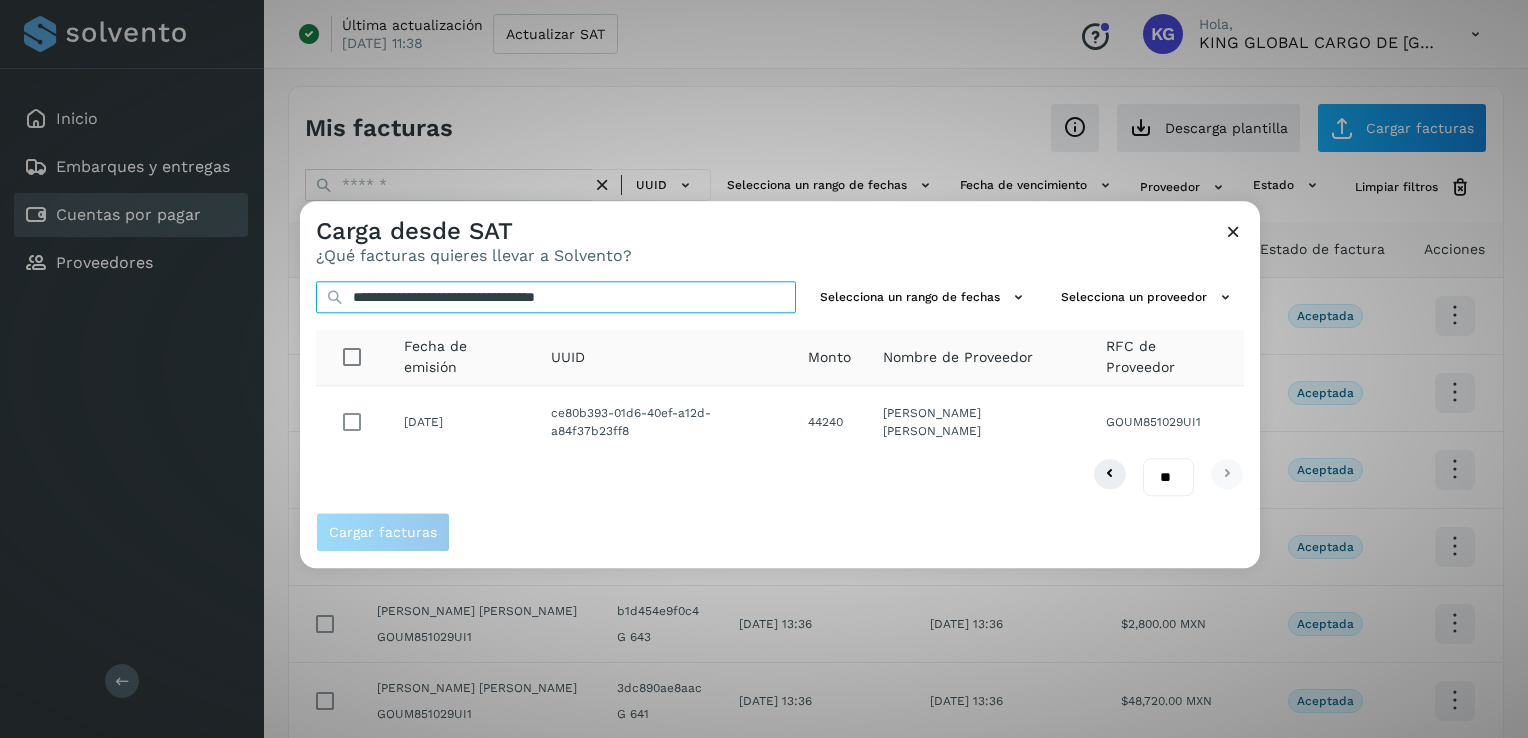 type on "**********" 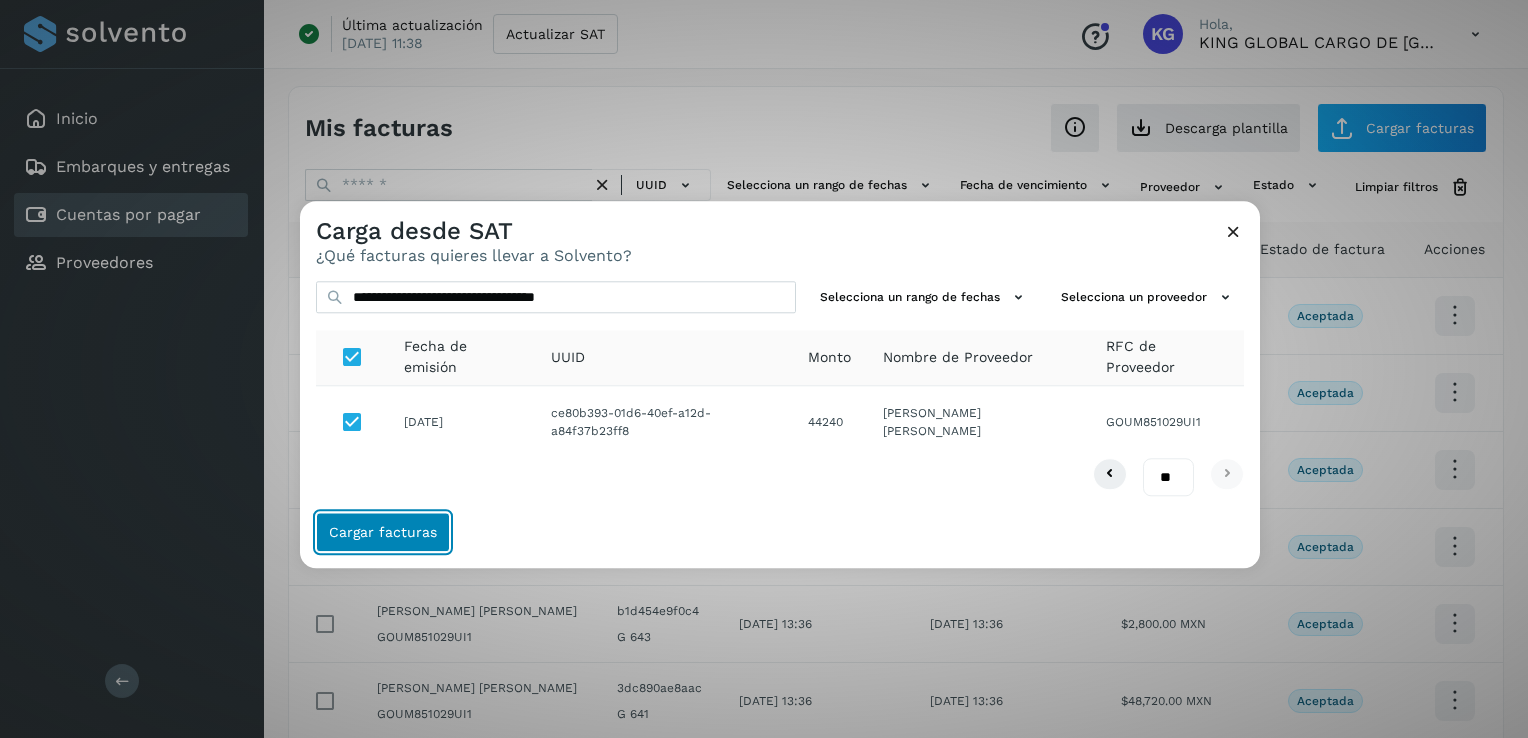click on "Cargar facturas" 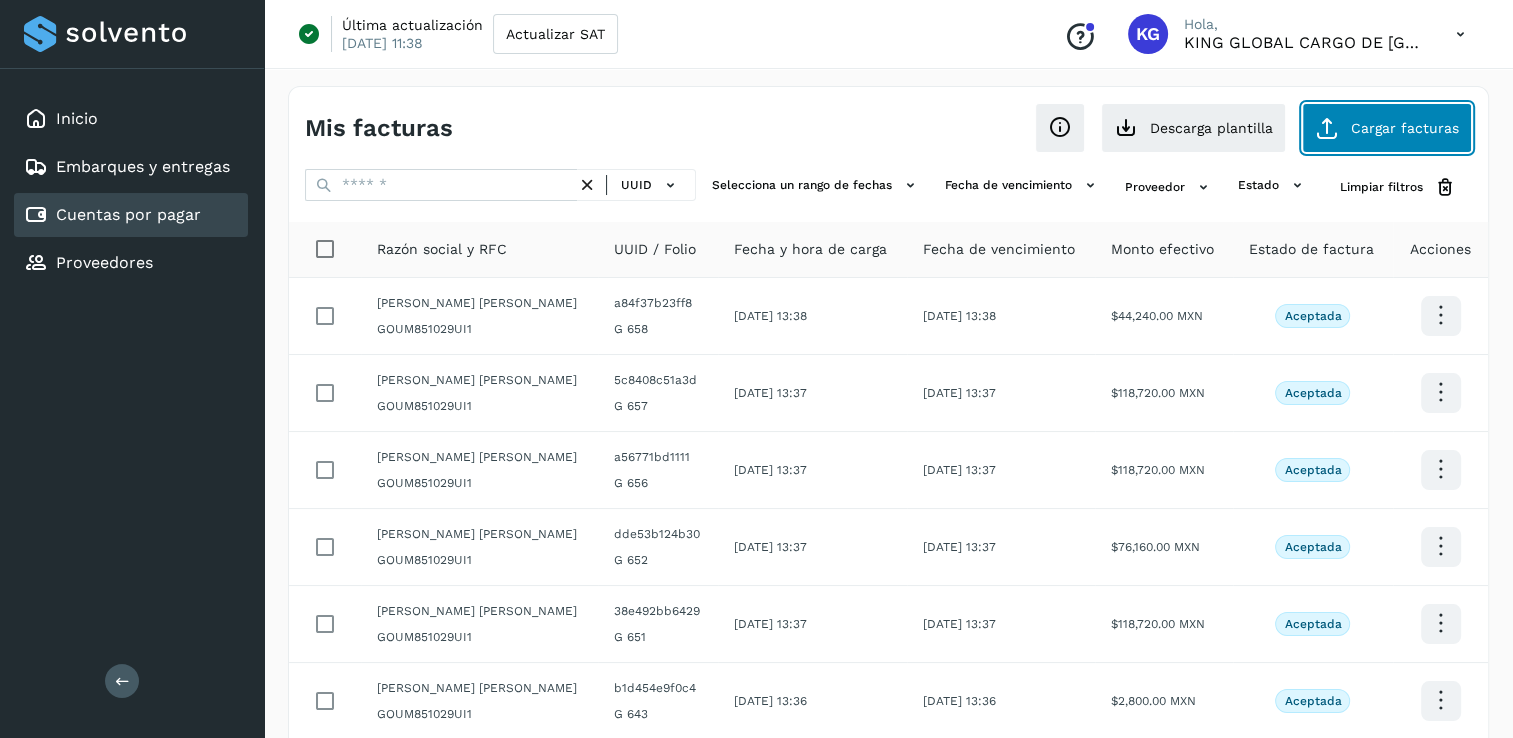 click on "Cargar facturas" 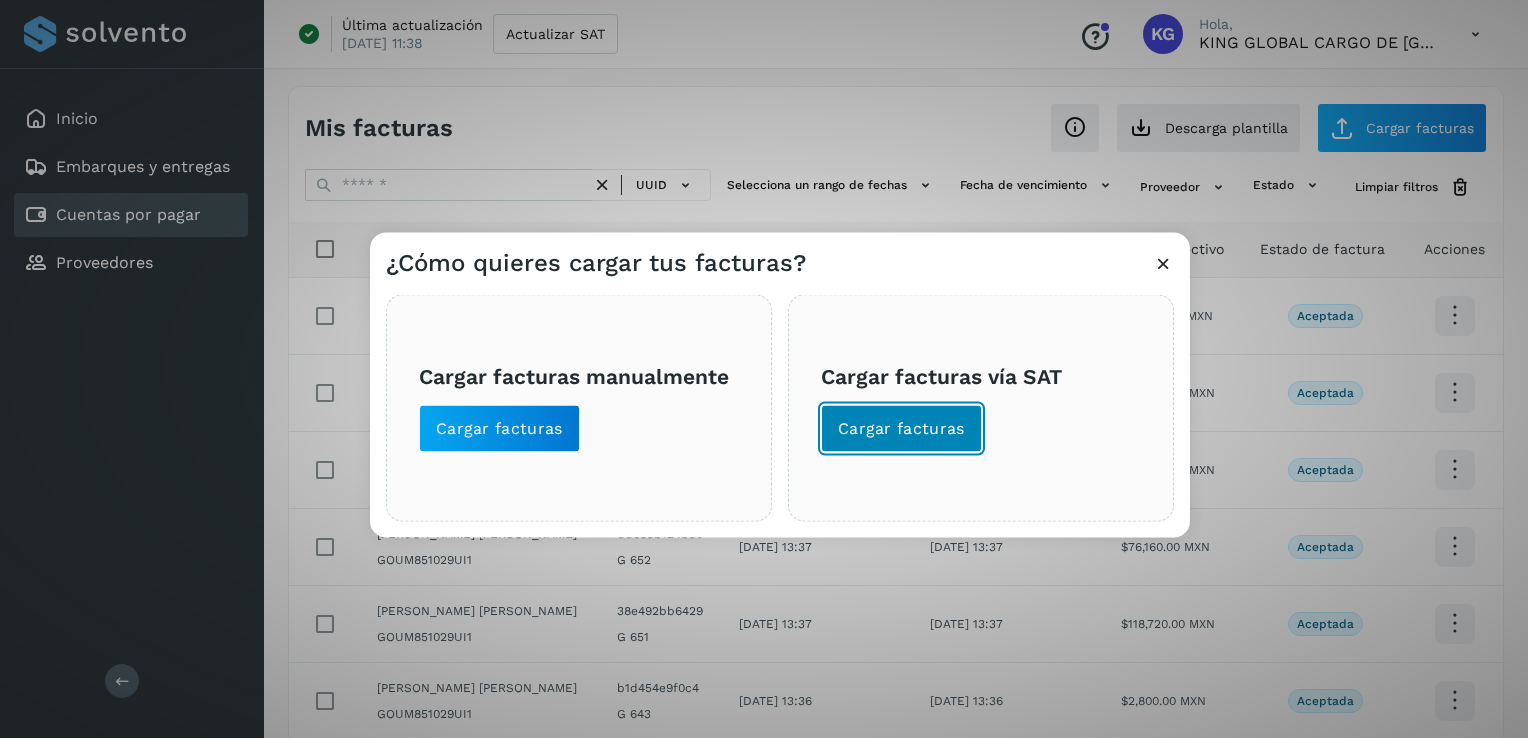 click on "Cargar facturas" 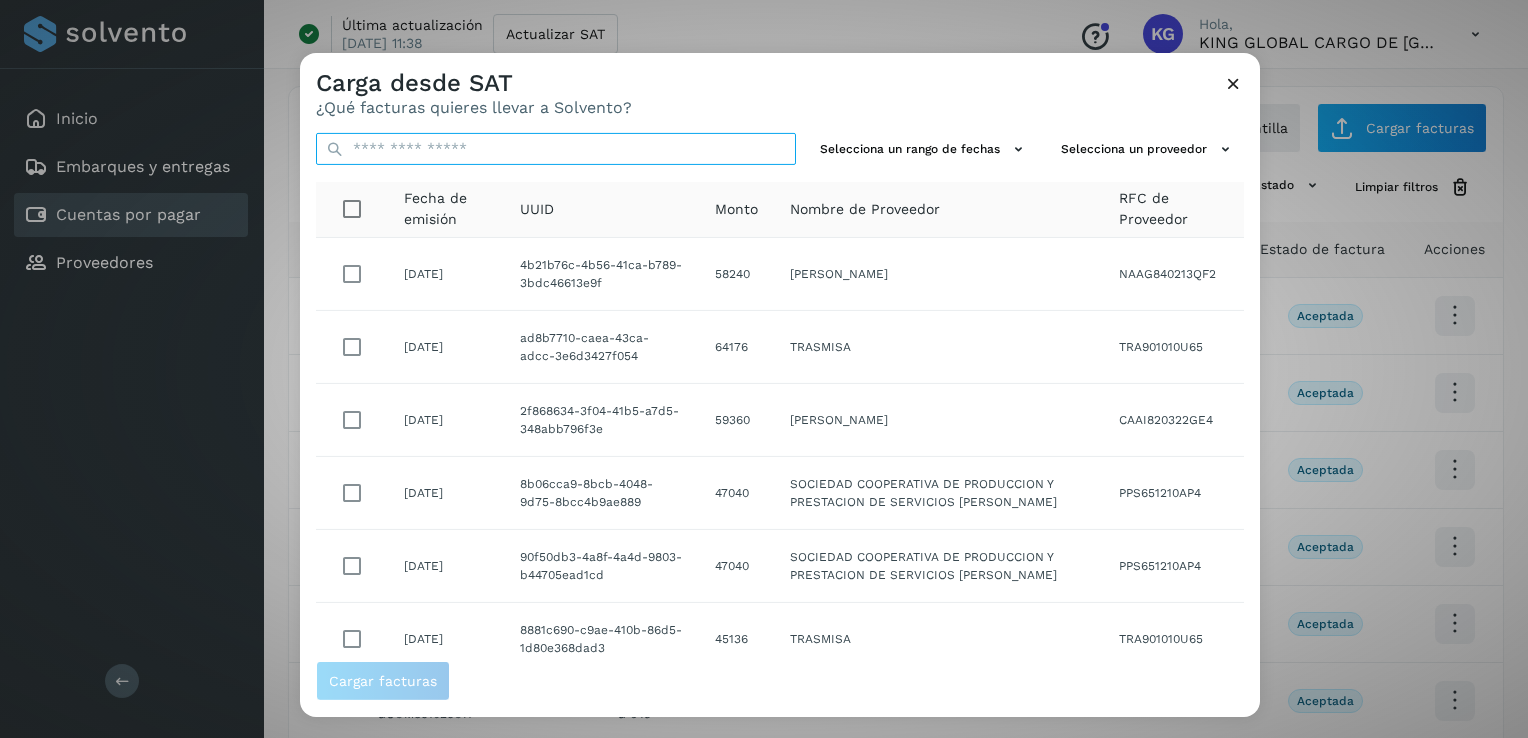 click at bounding box center [556, 149] 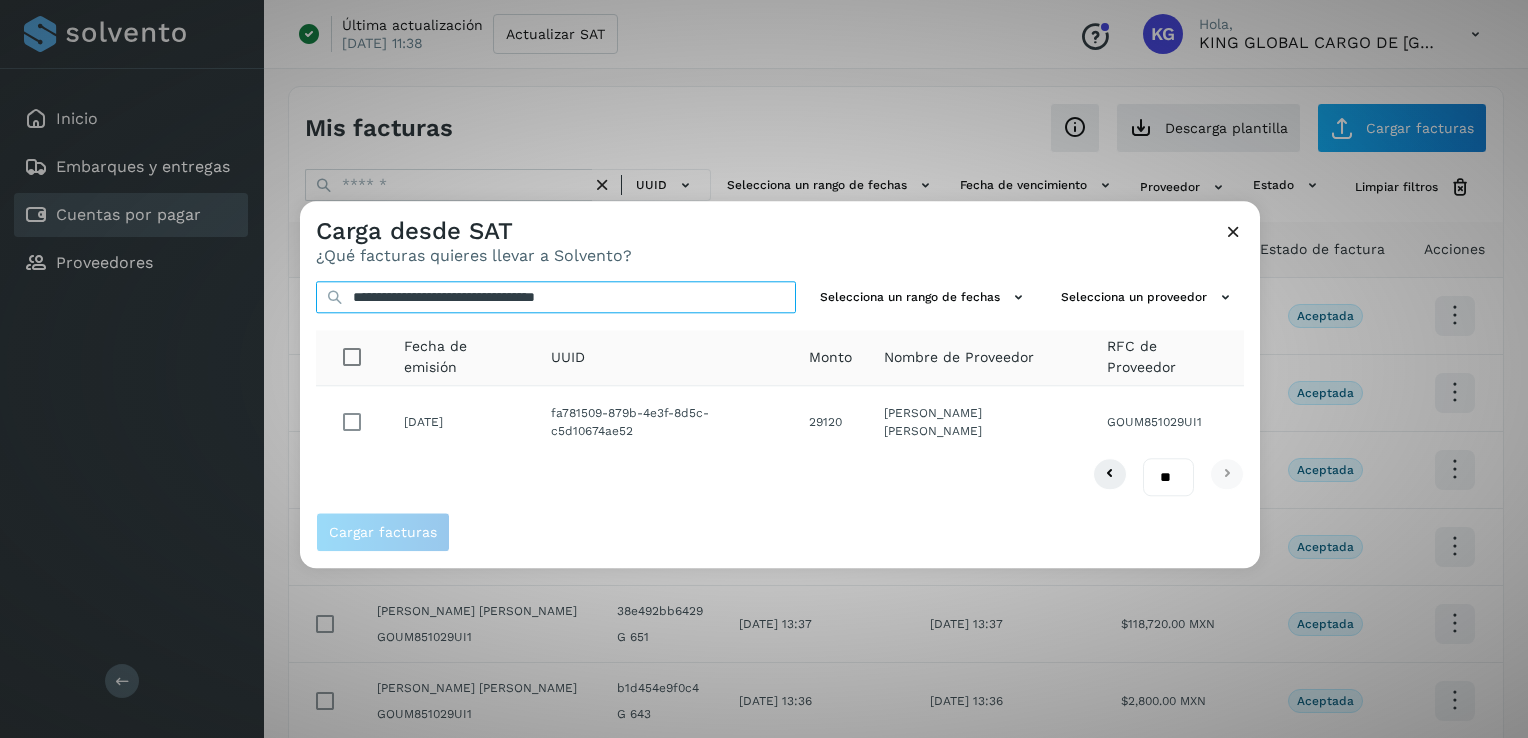 type on "**********" 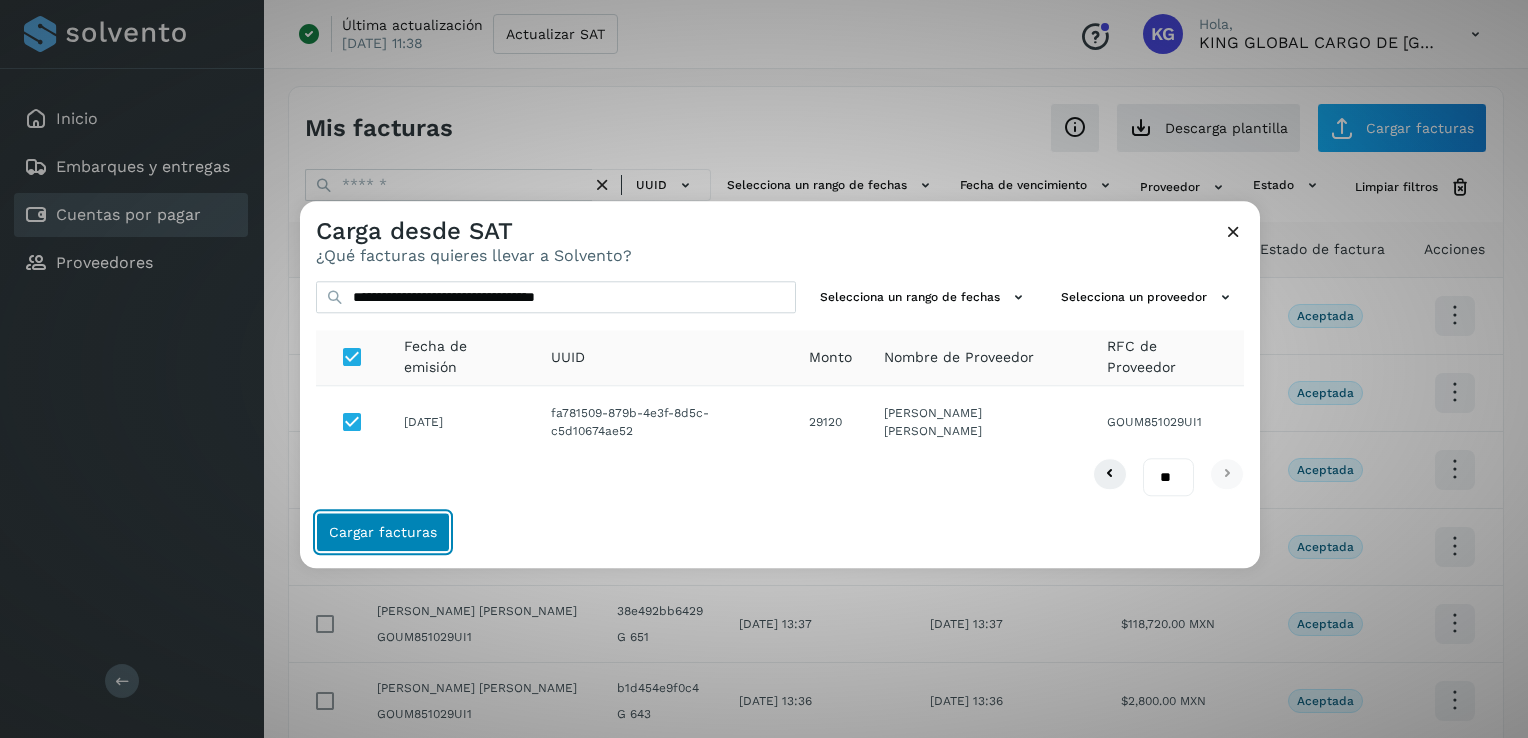 click on "Cargar facturas" 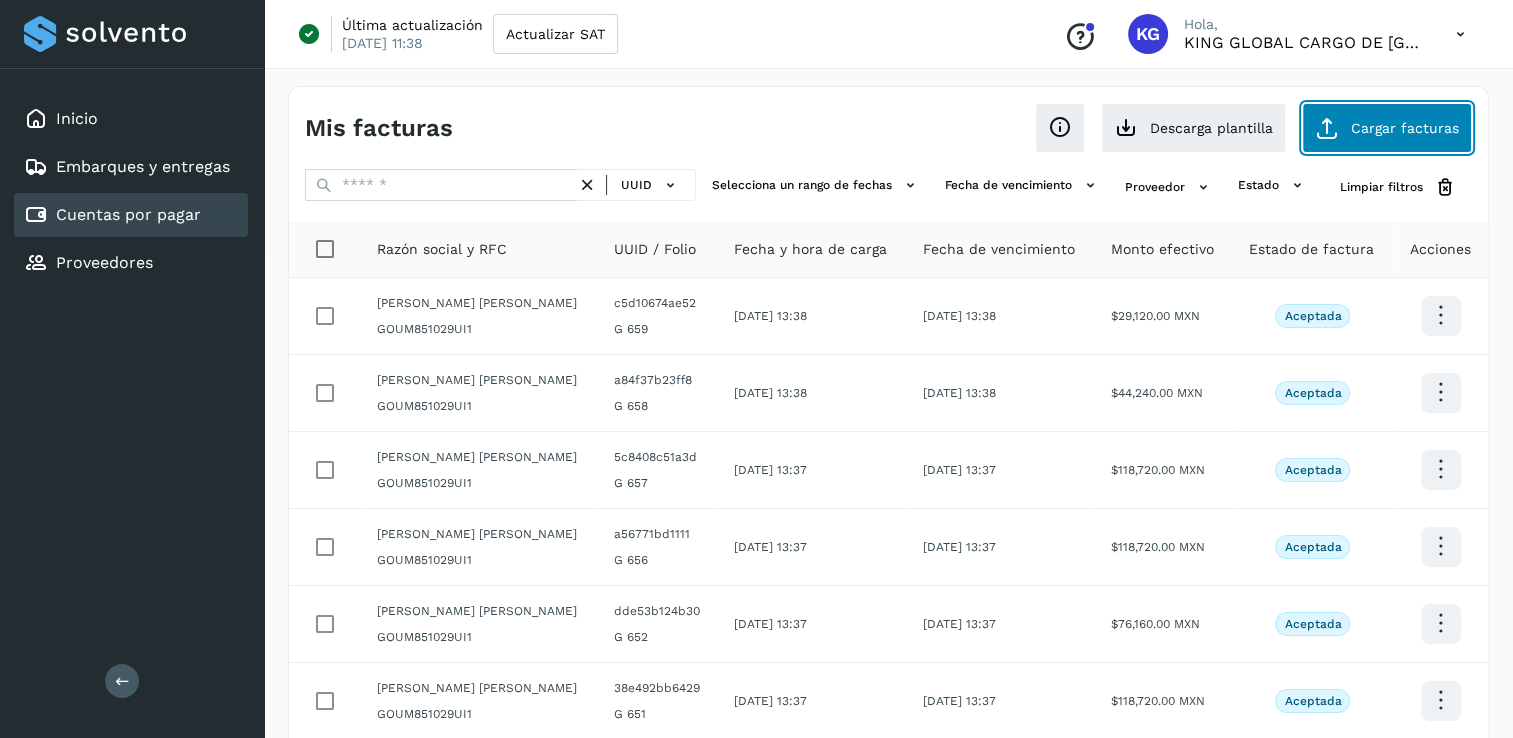 click on "Cargar facturas" 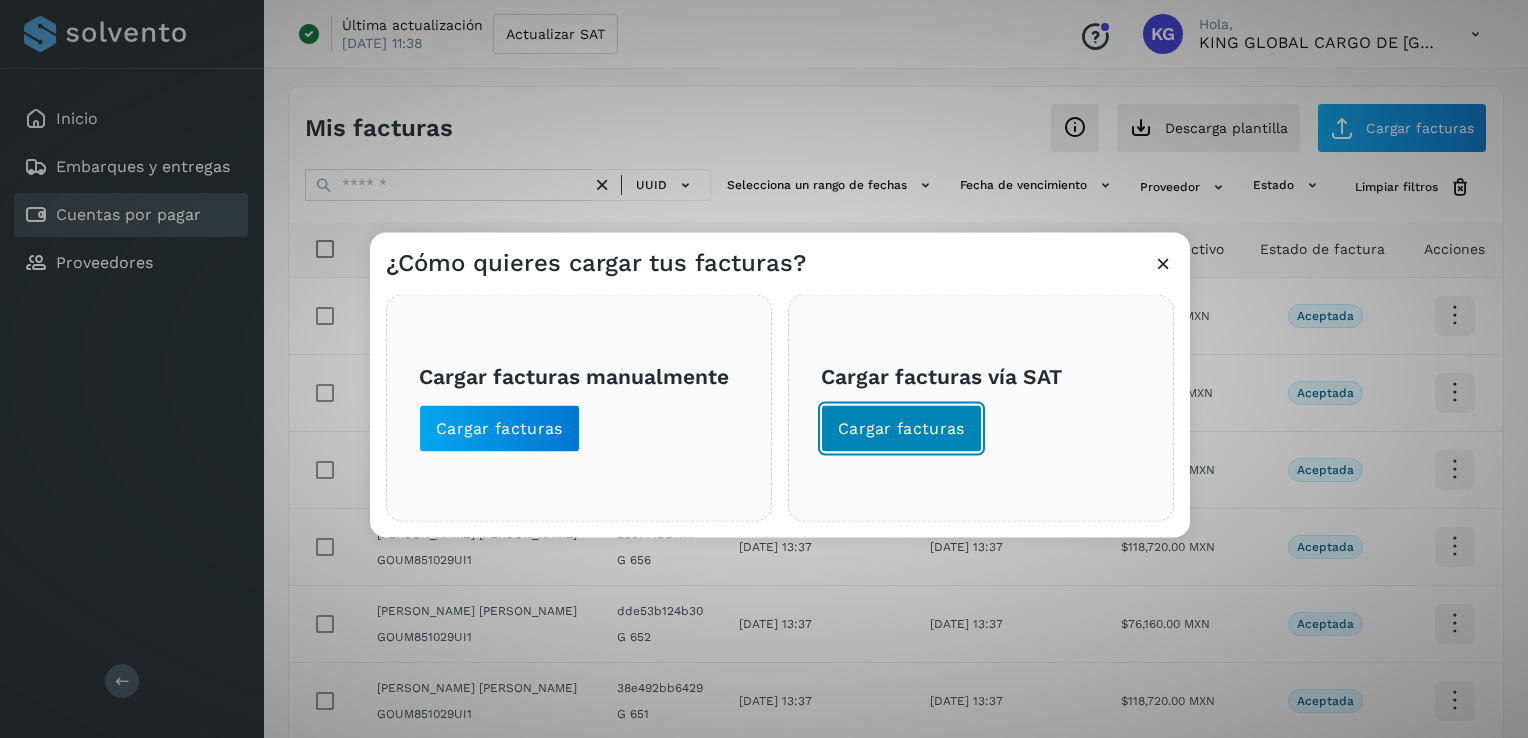 click on "Cargar facturas" 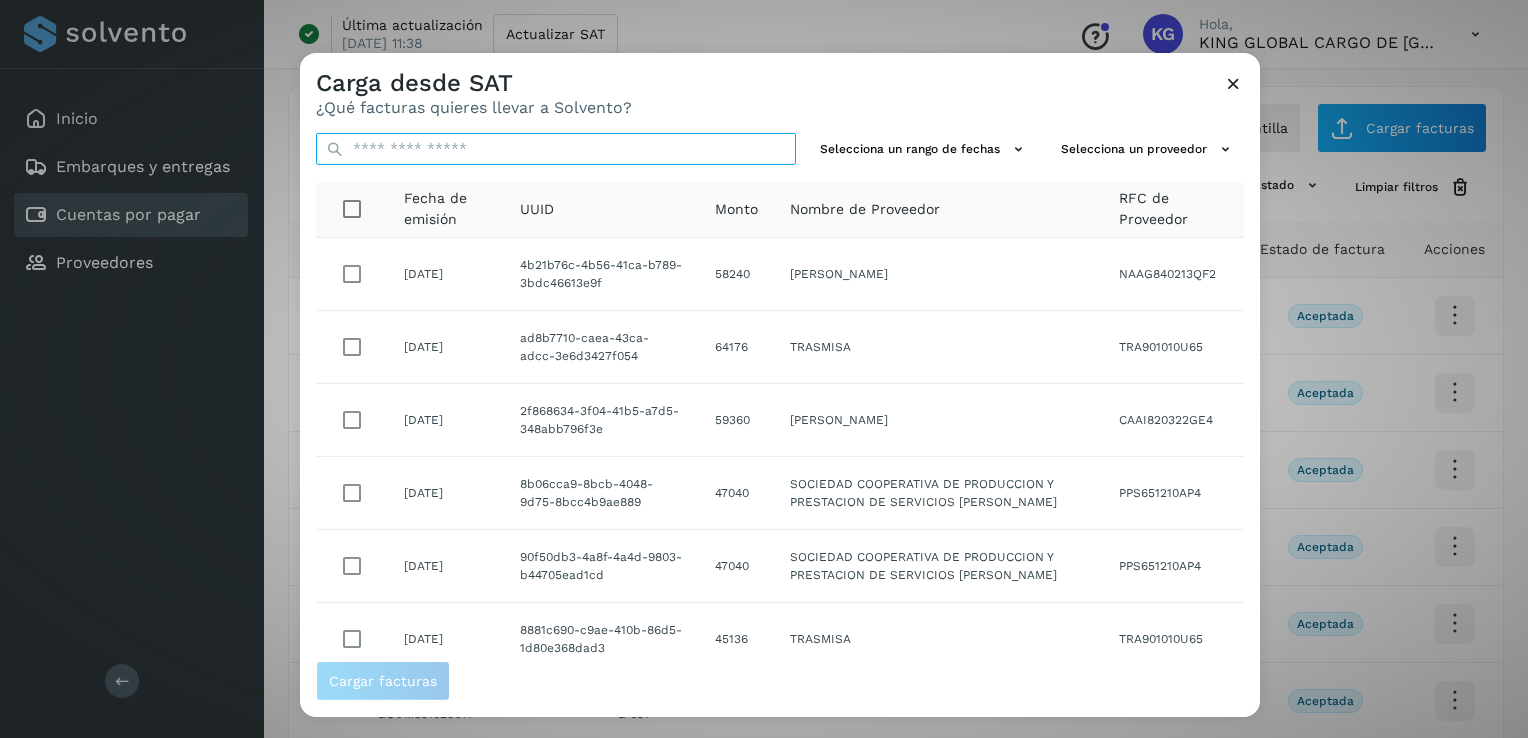 click at bounding box center [556, 149] 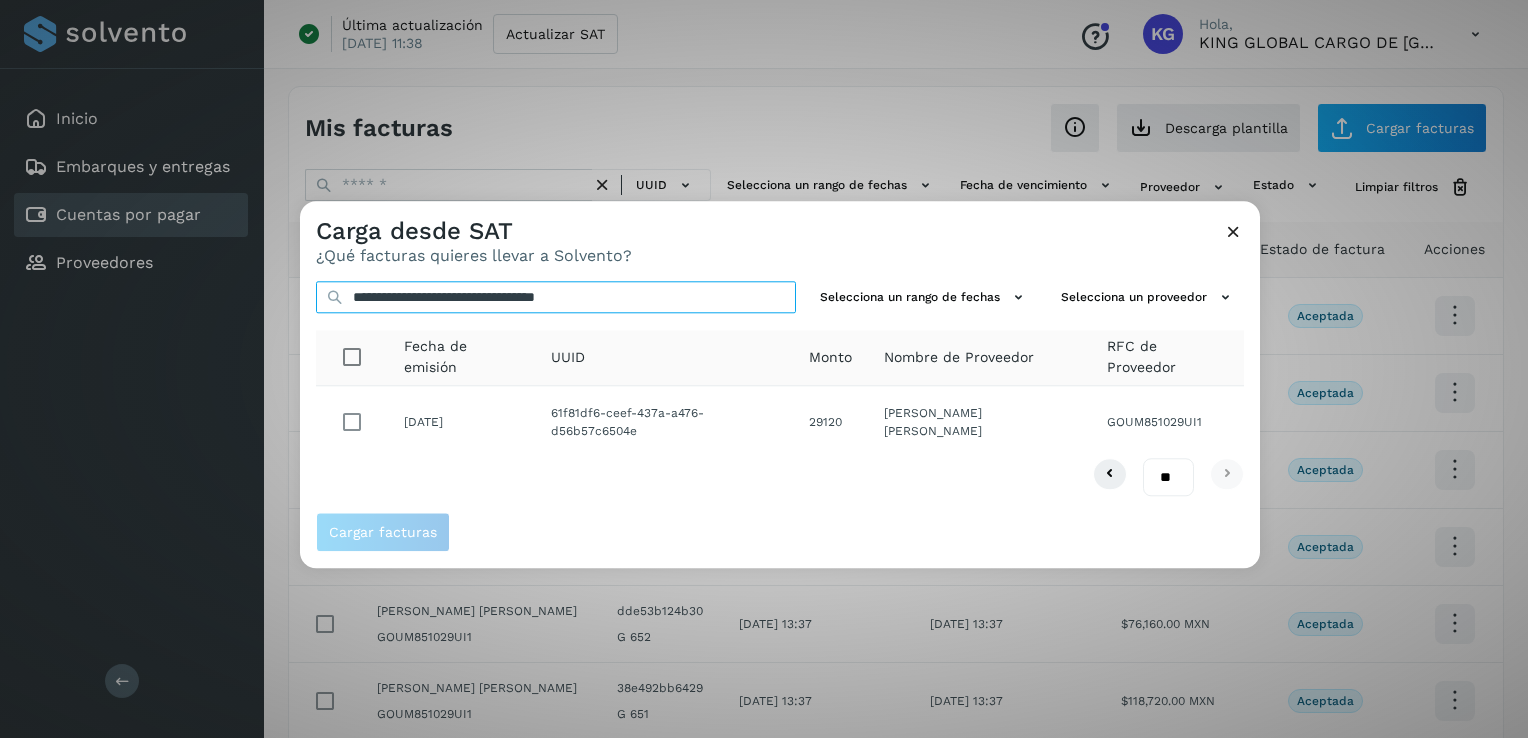 type on "**********" 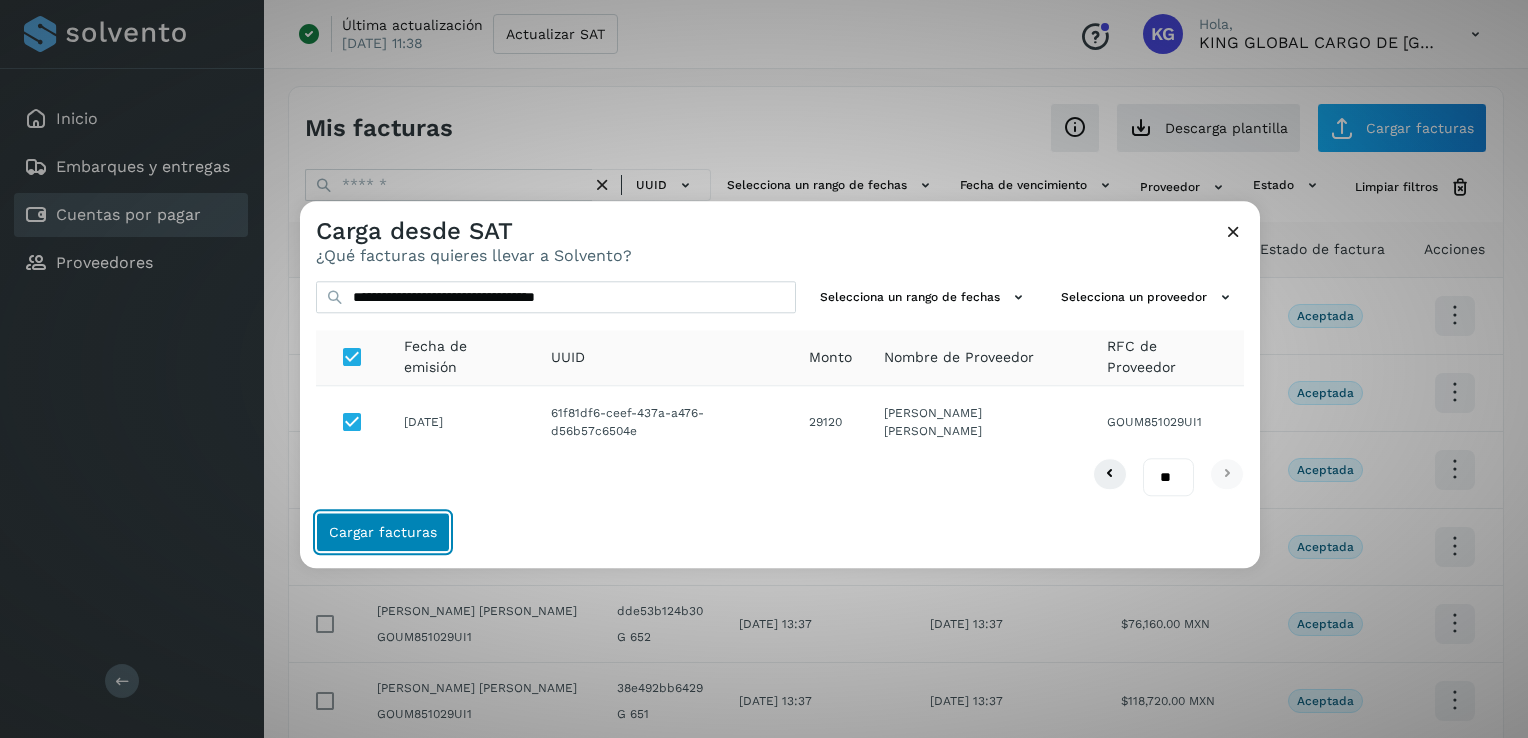click on "Cargar facturas" 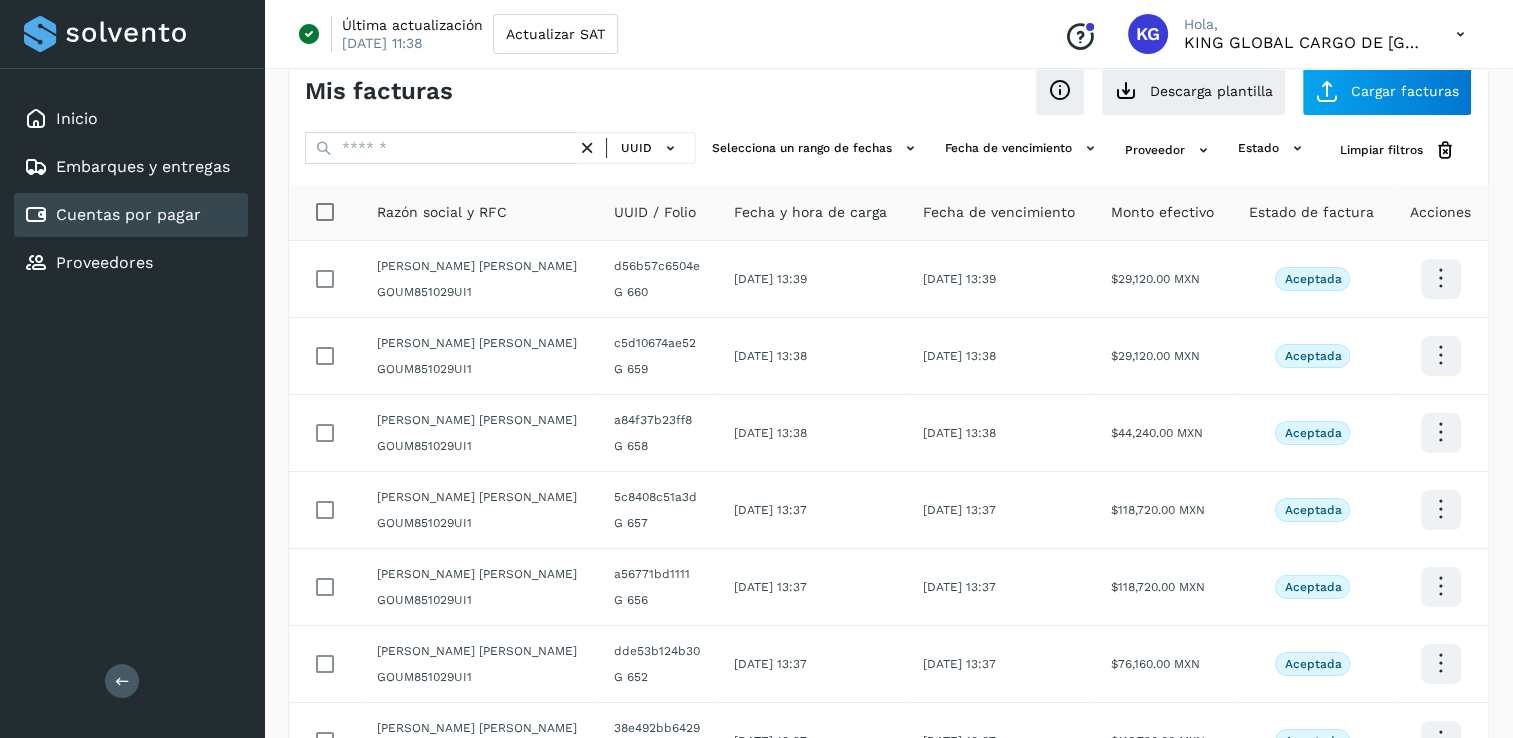 scroll, scrollTop: 2, scrollLeft: 0, axis: vertical 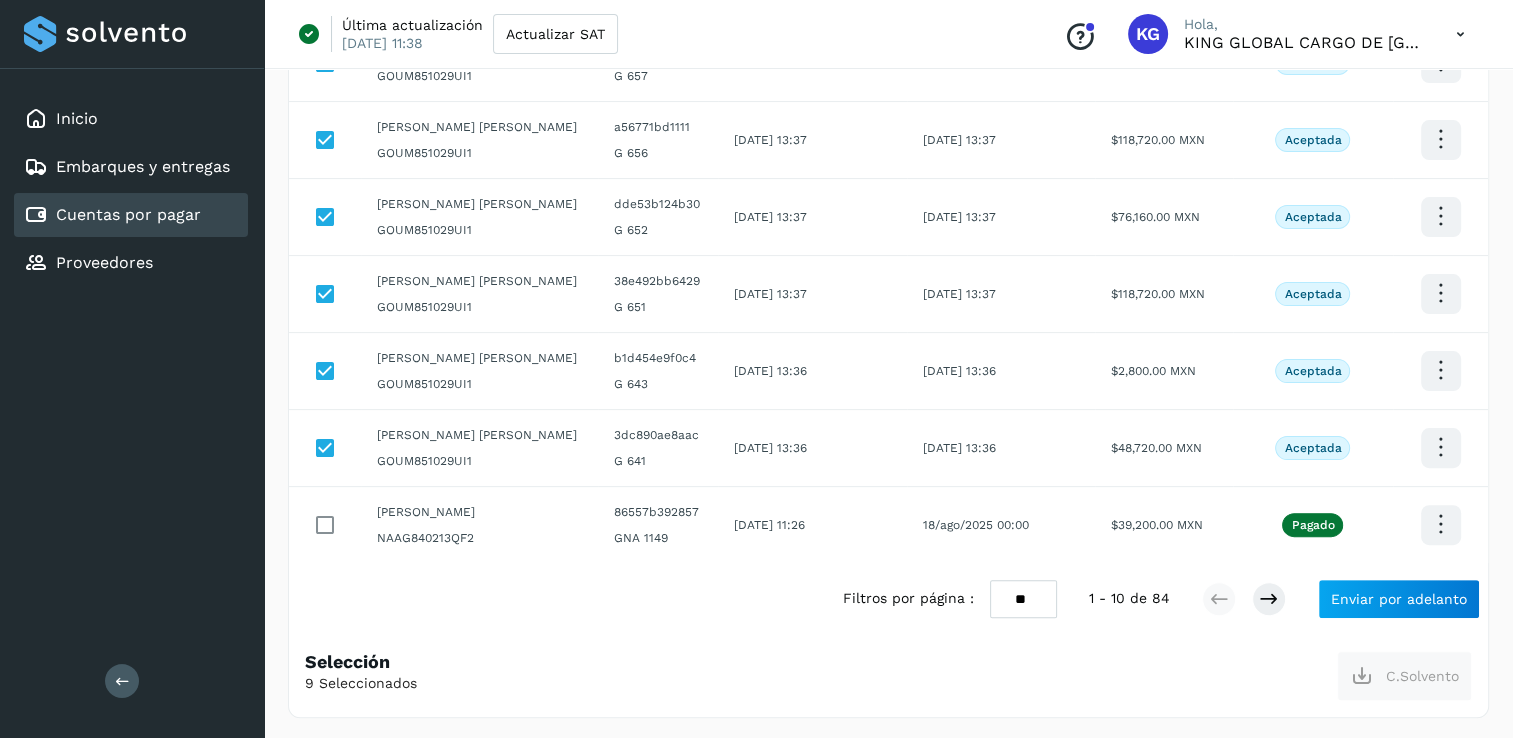 click on "Selección 9 Seleccionados C.Solvento" at bounding box center (888, 676) 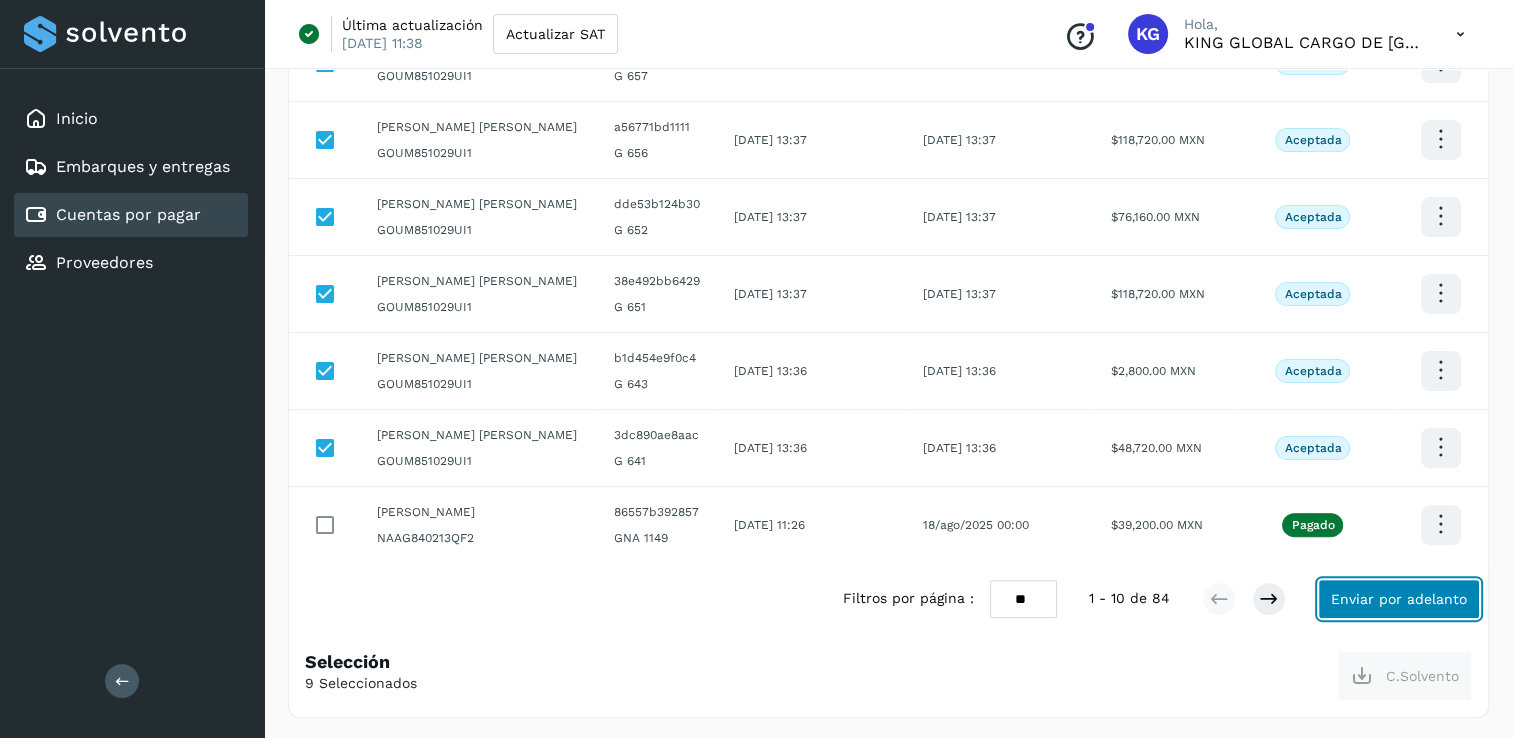 click on "Enviar por adelanto" 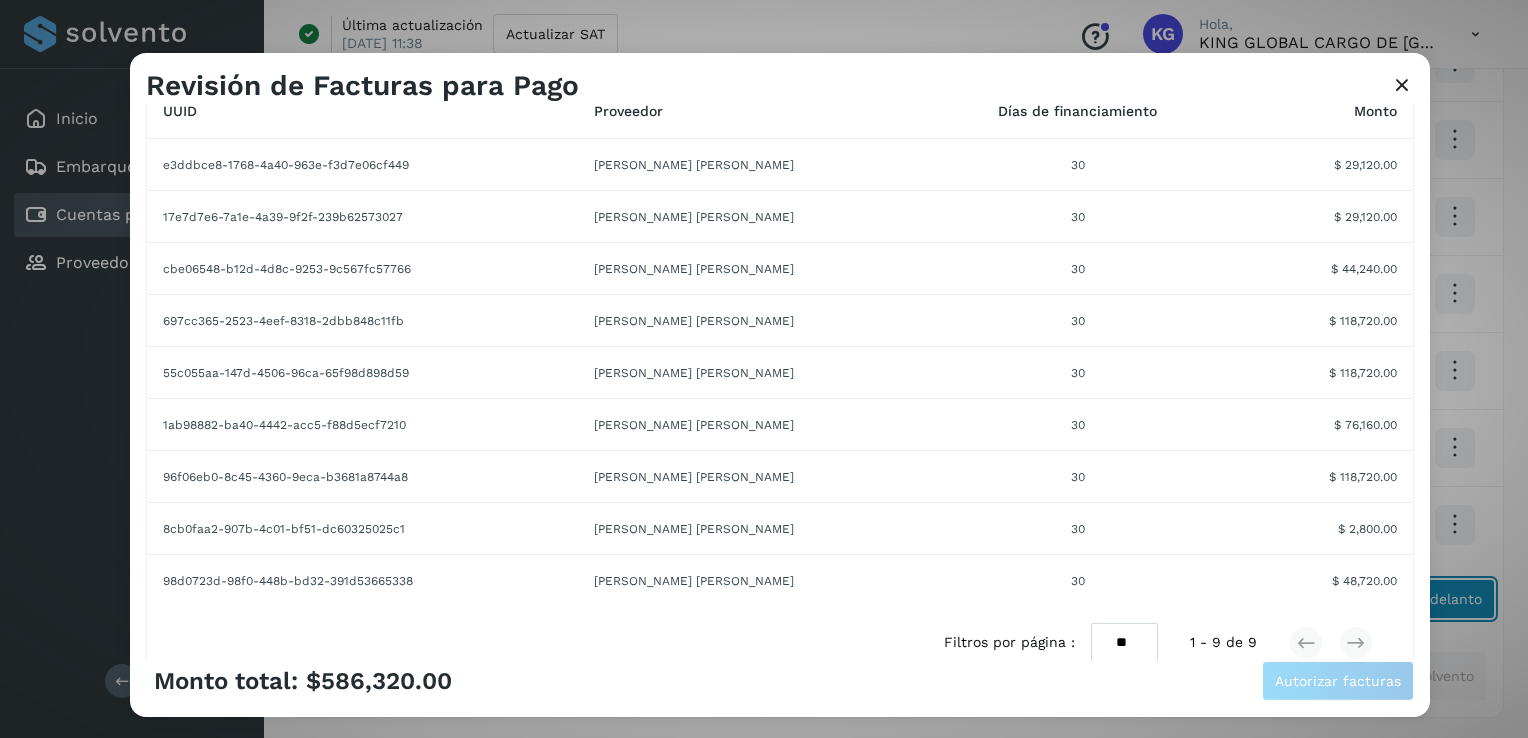 scroll, scrollTop: 97, scrollLeft: 0, axis: vertical 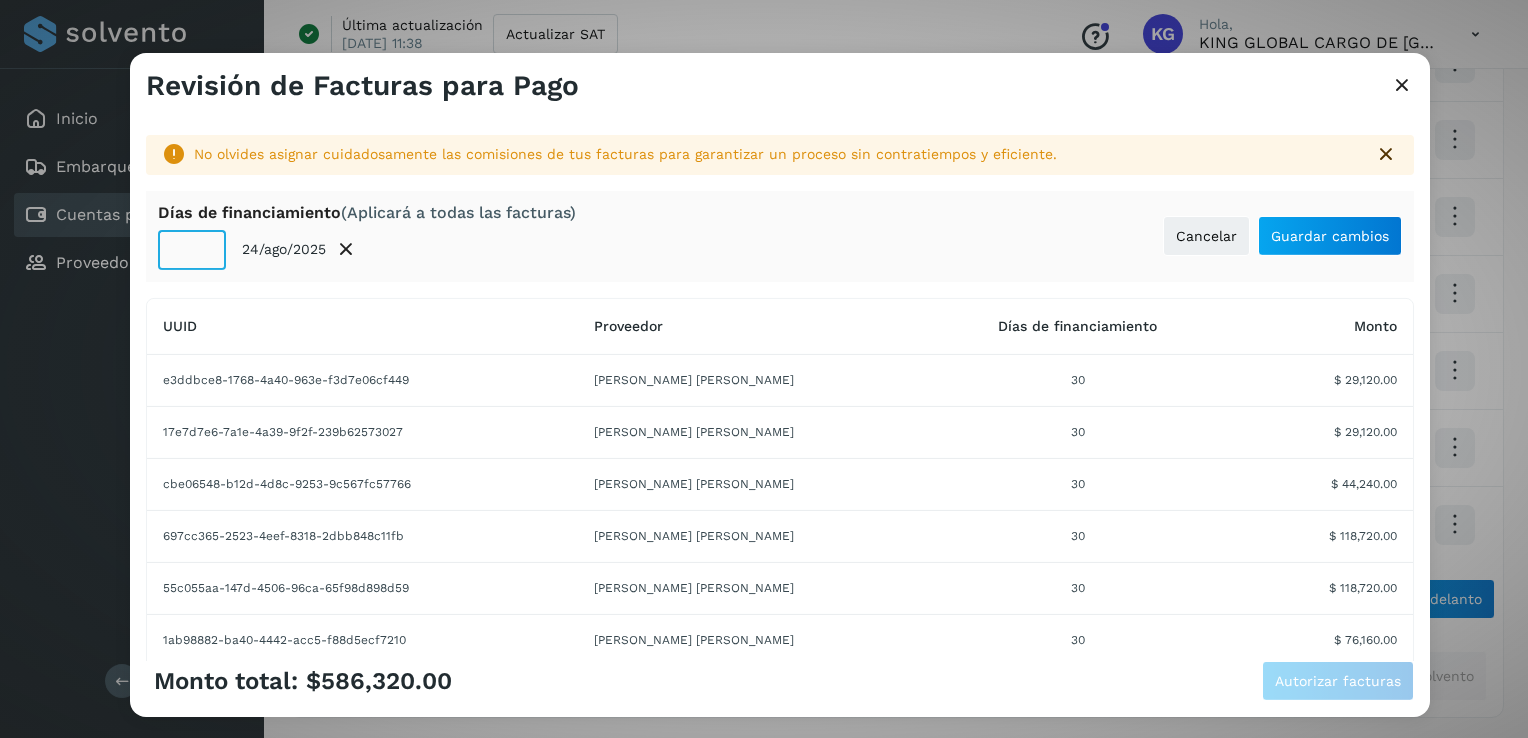 click on "**" 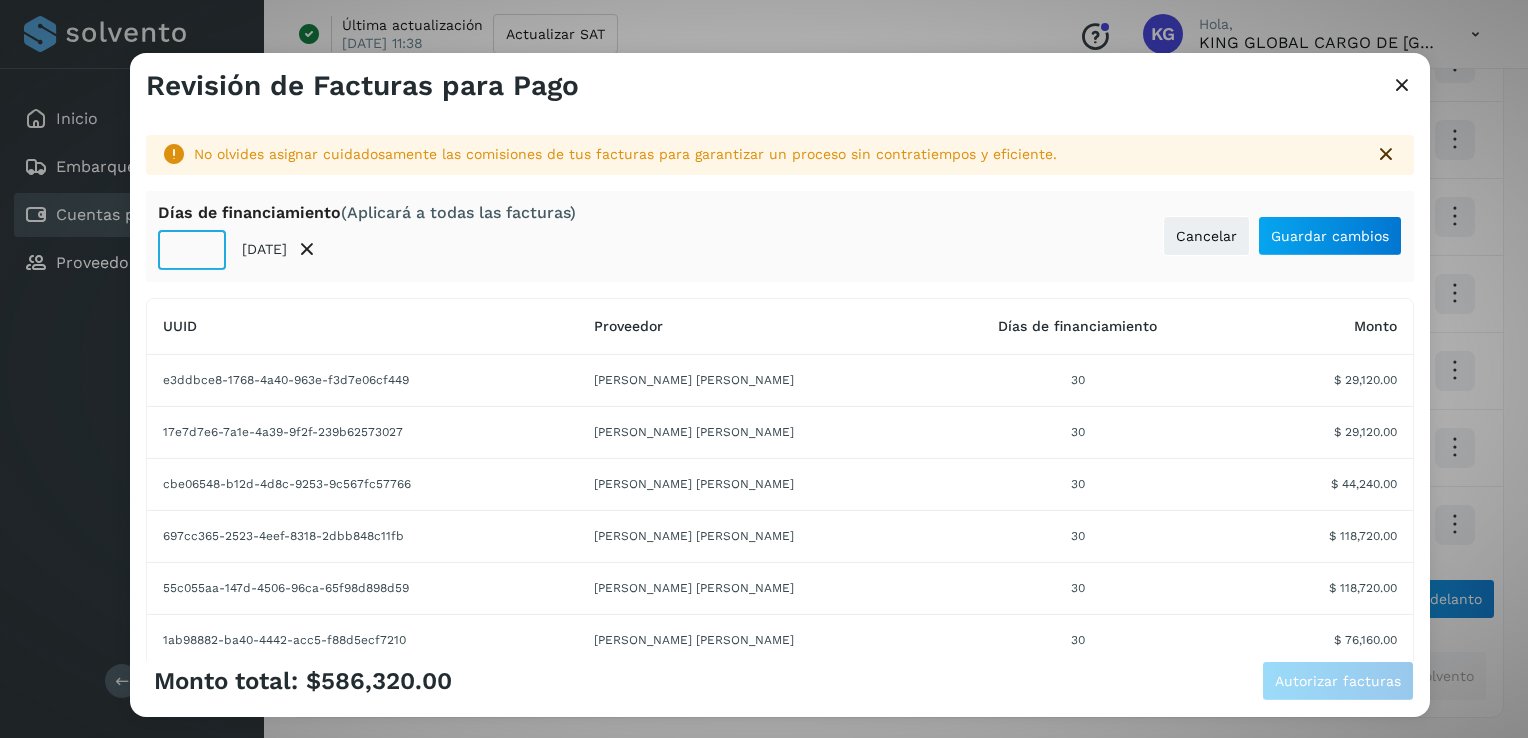 type on "**" 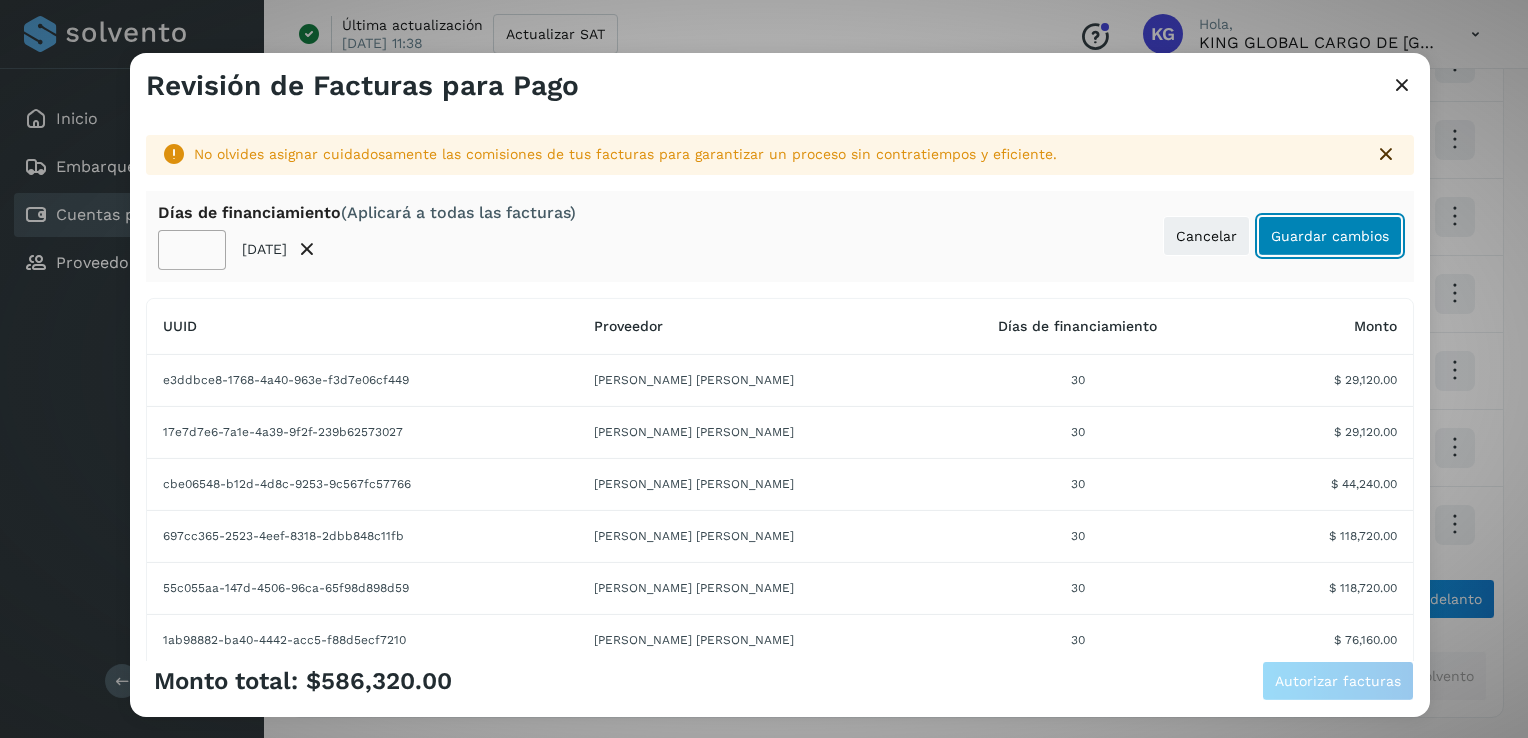 click on "Guardar cambios" at bounding box center [1330, 236] 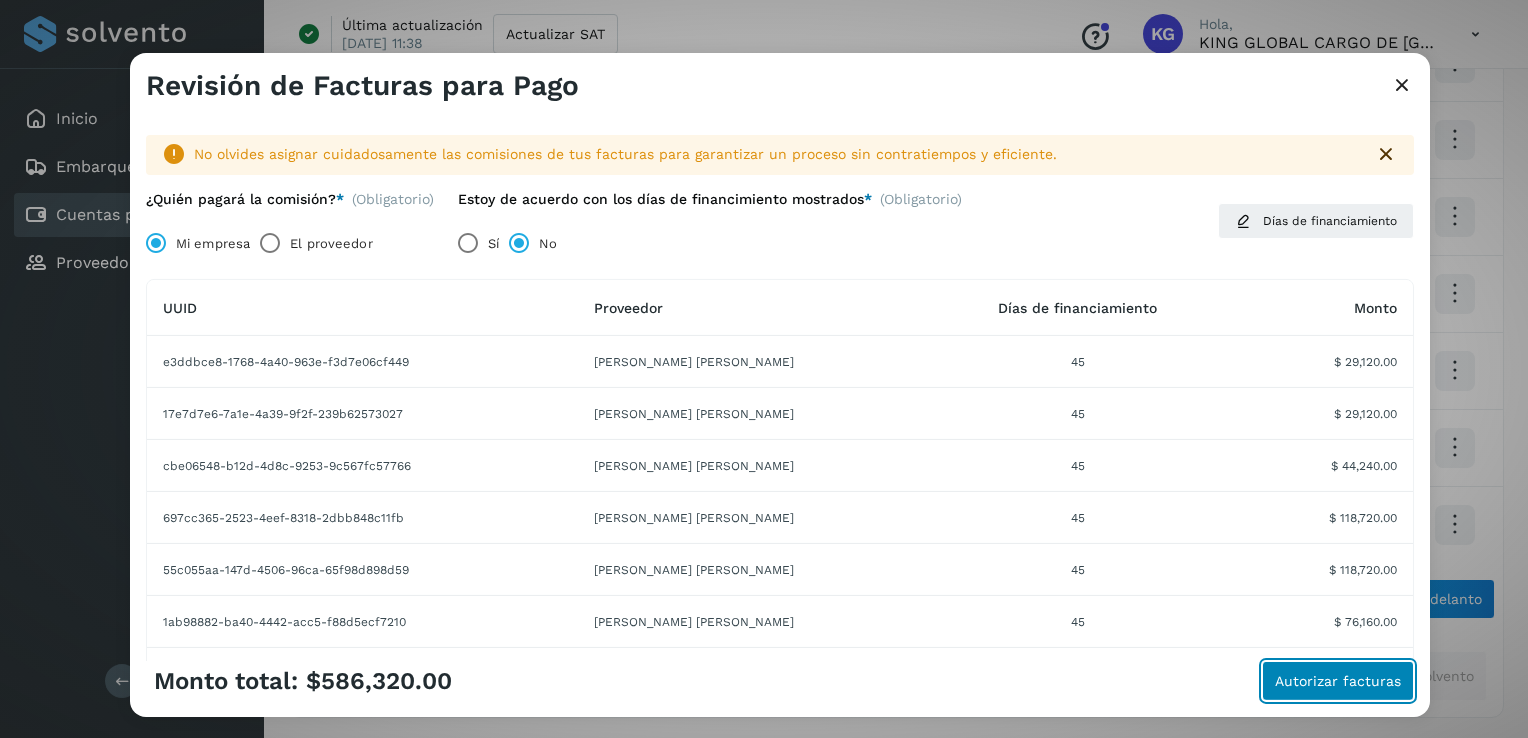 click on "Autorizar facturas" 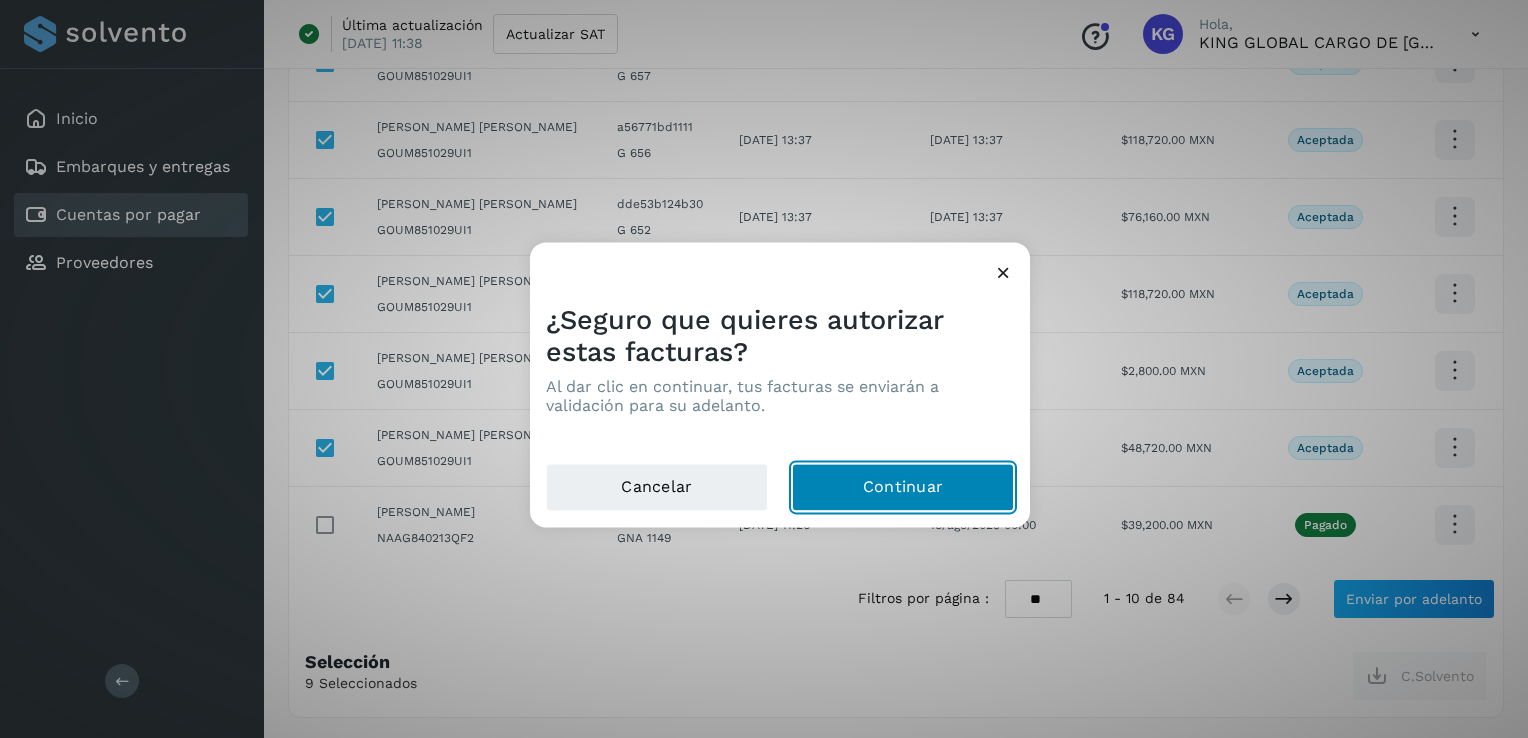click on "Continuar" 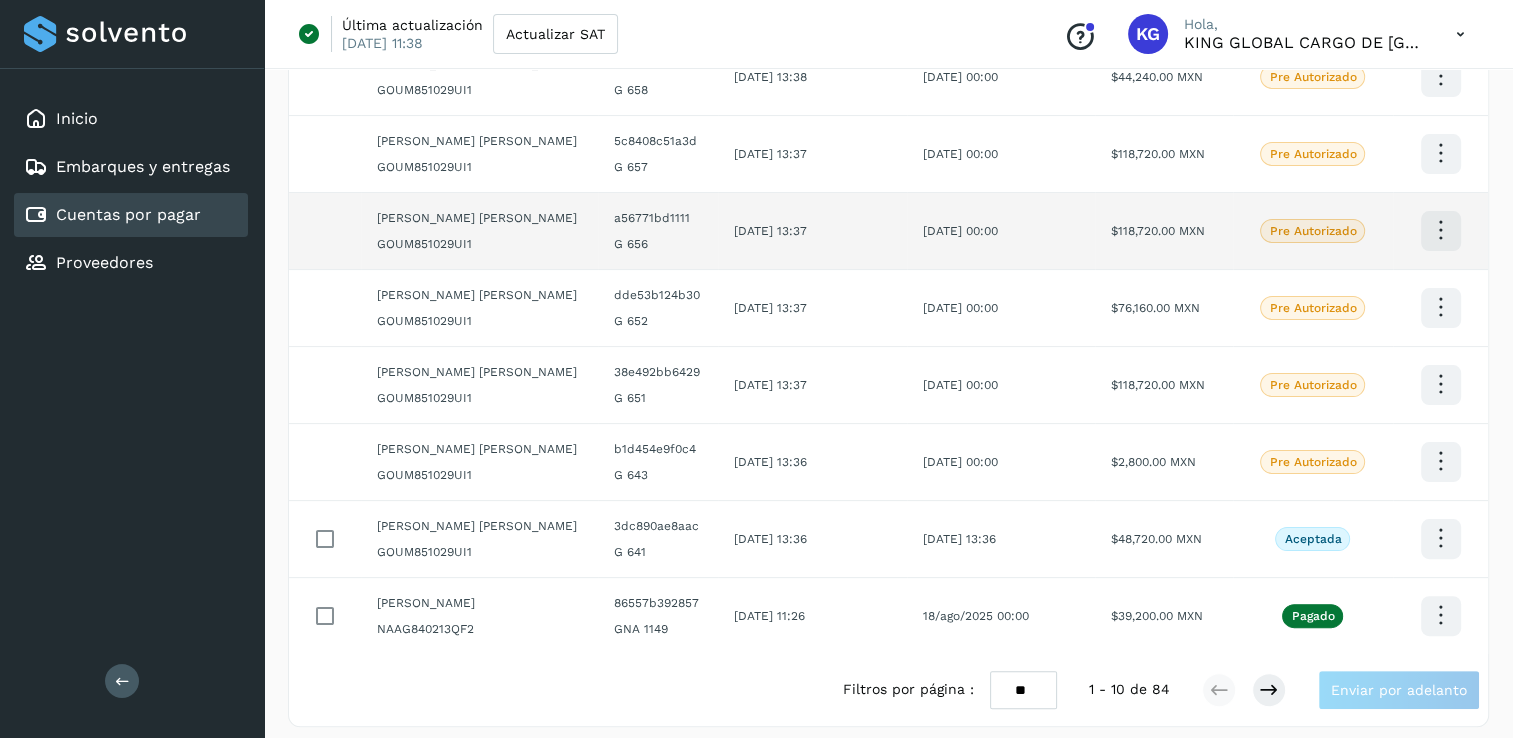 scroll, scrollTop: 402, scrollLeft: 0, axis: vertical 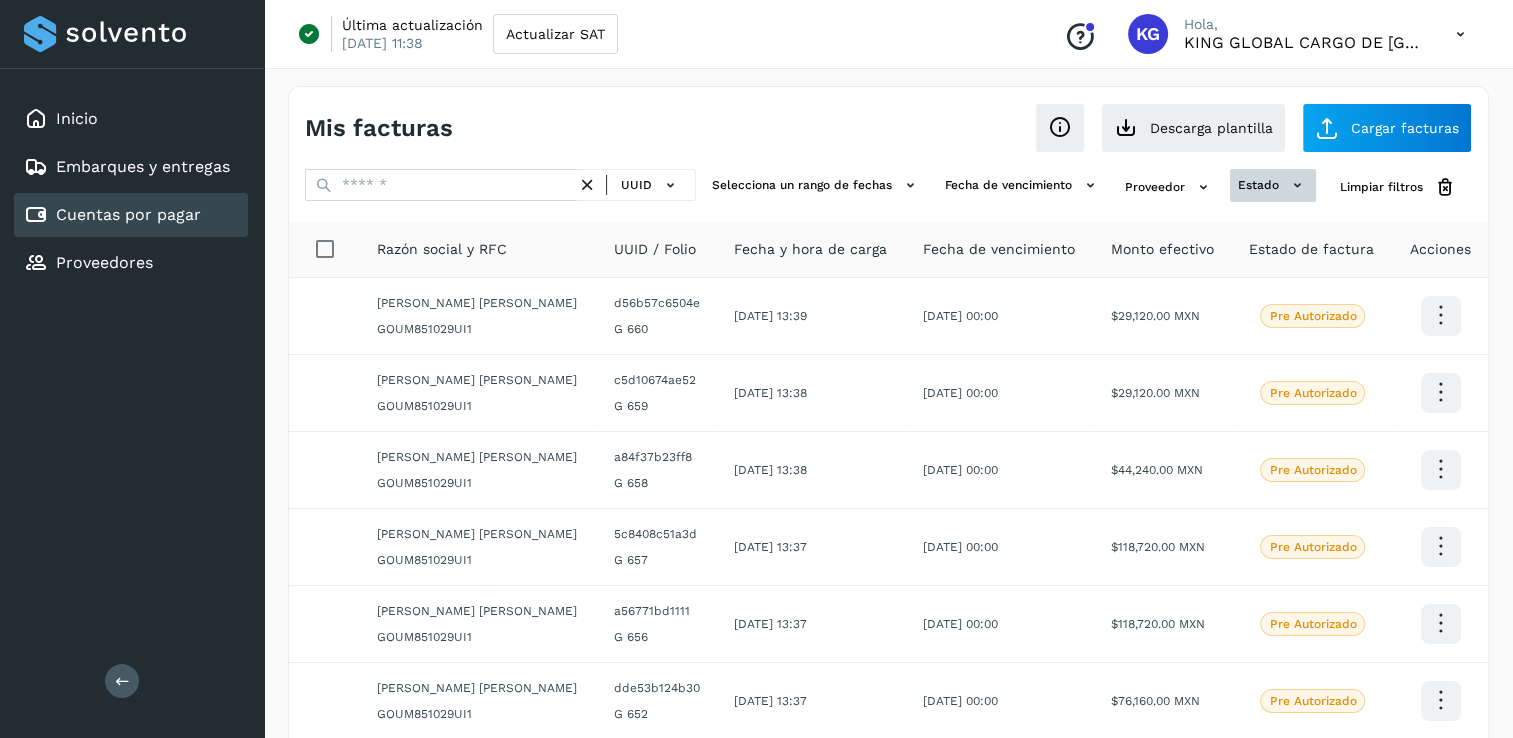 click 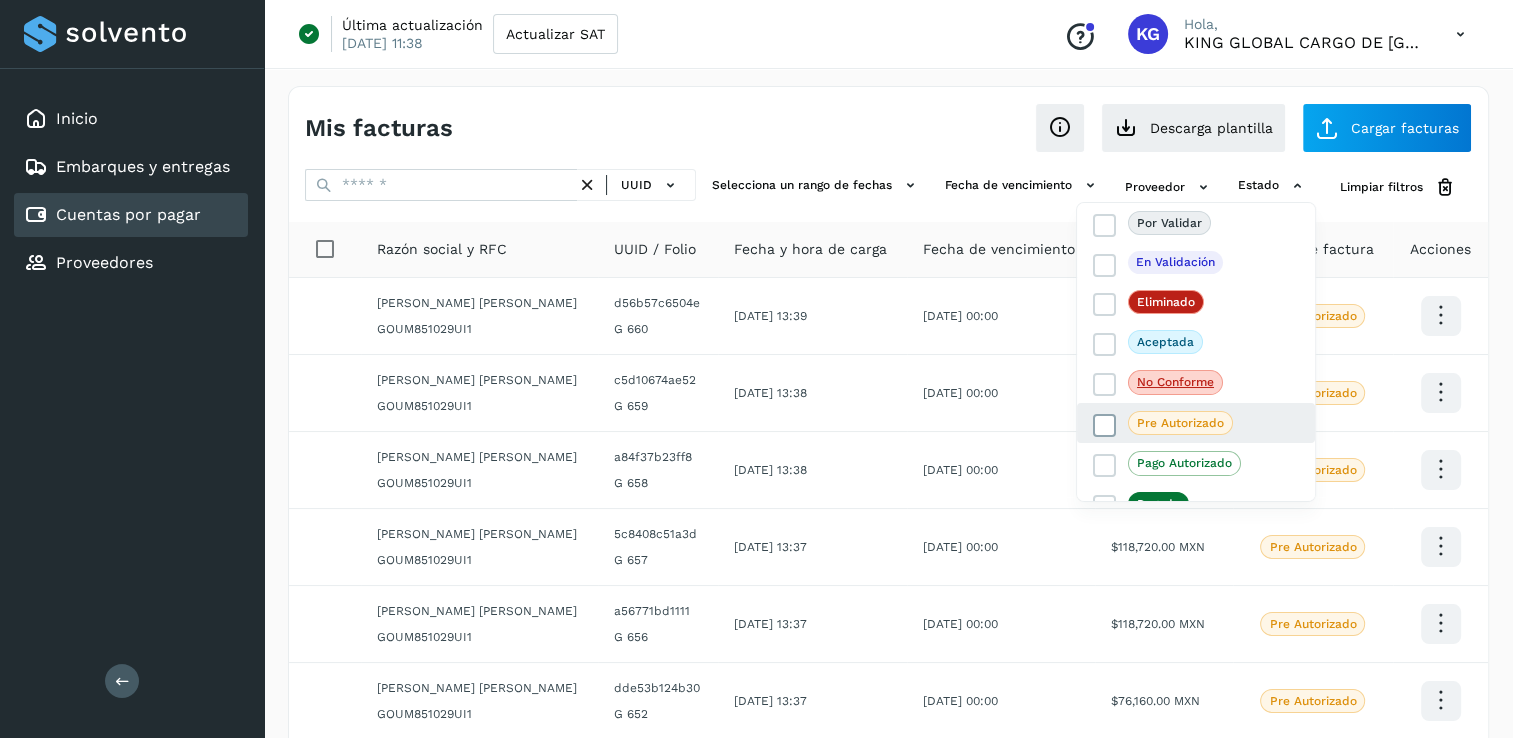 click at bounding box center [1105, 425] 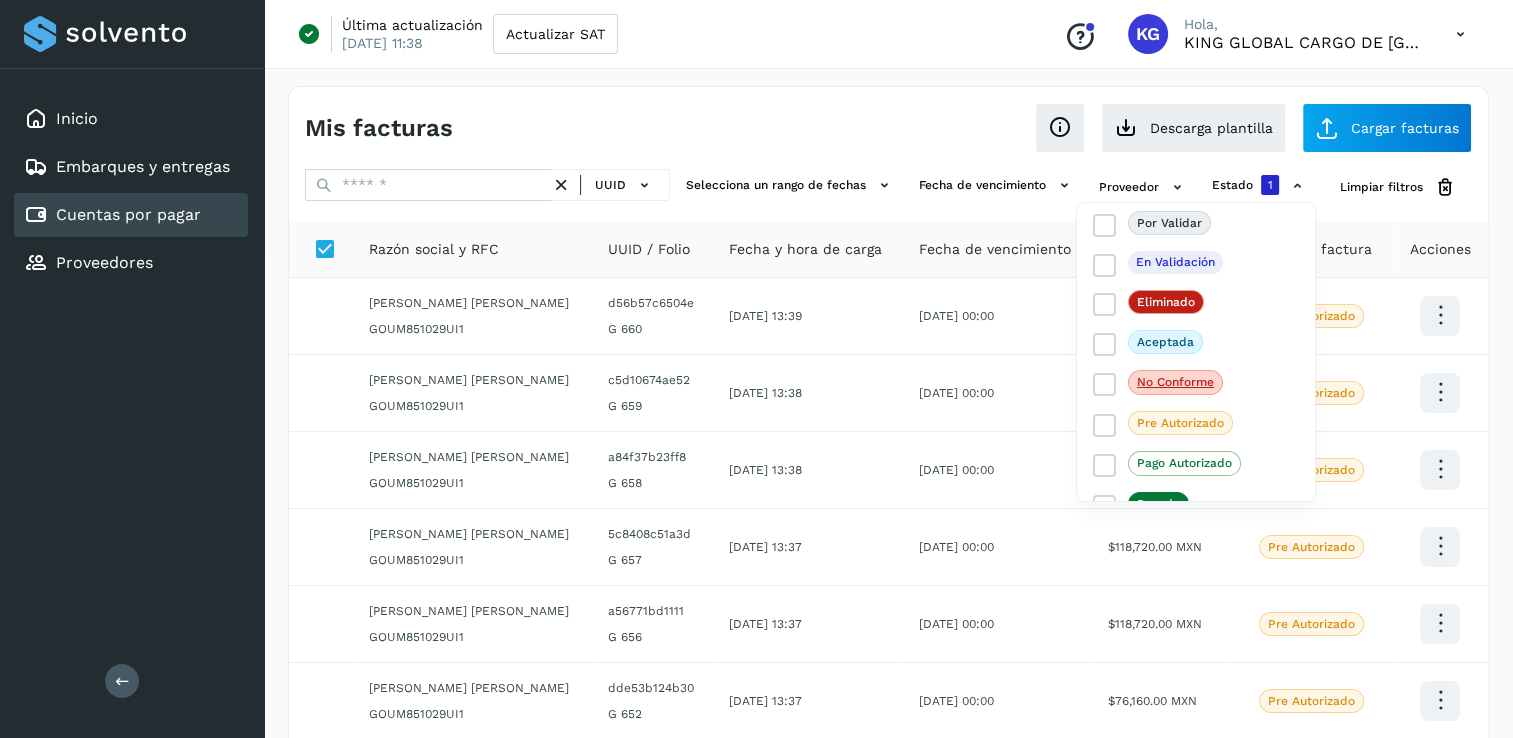 click at bounding box center (756, 369) 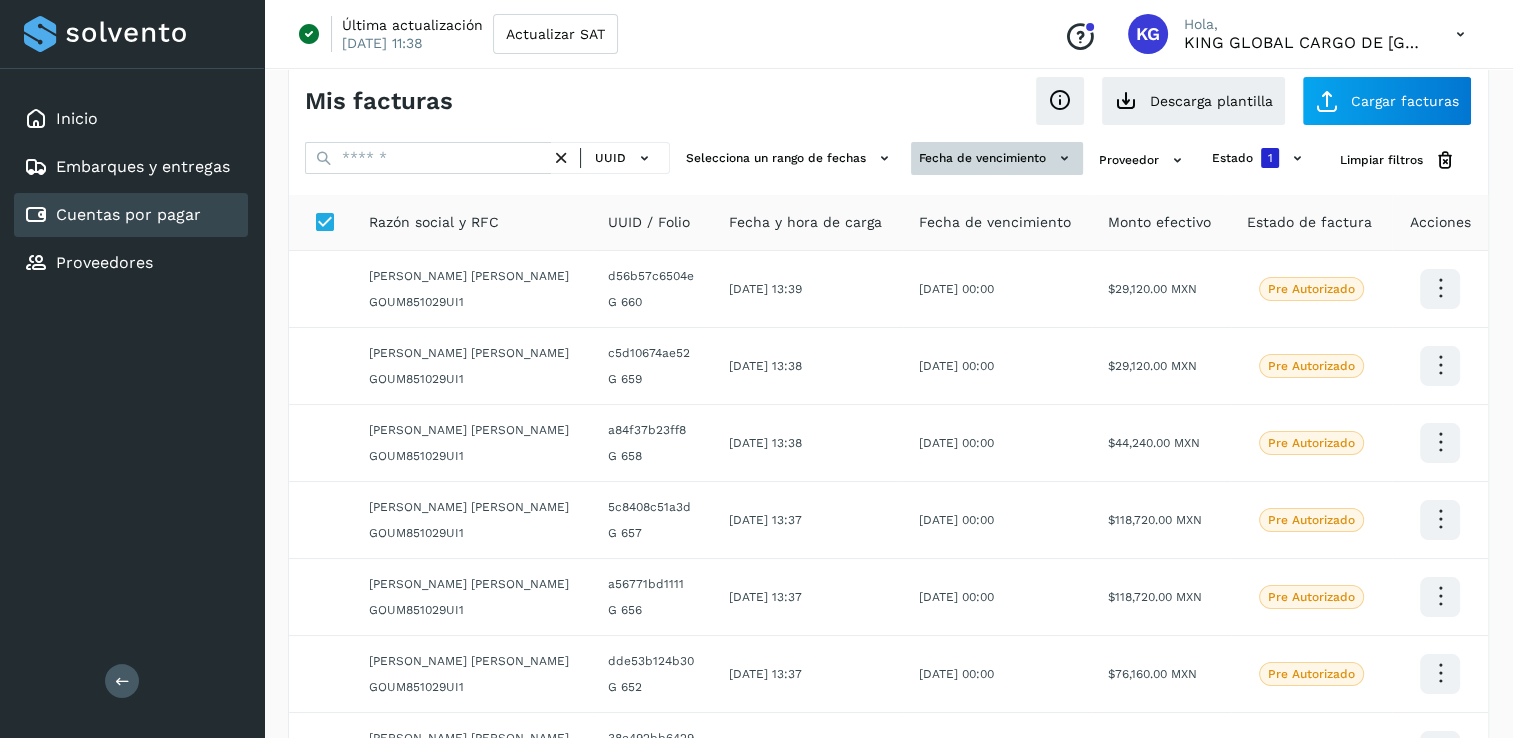 scroll, scrollTop: 0, scrollLeft: 0, axis: both 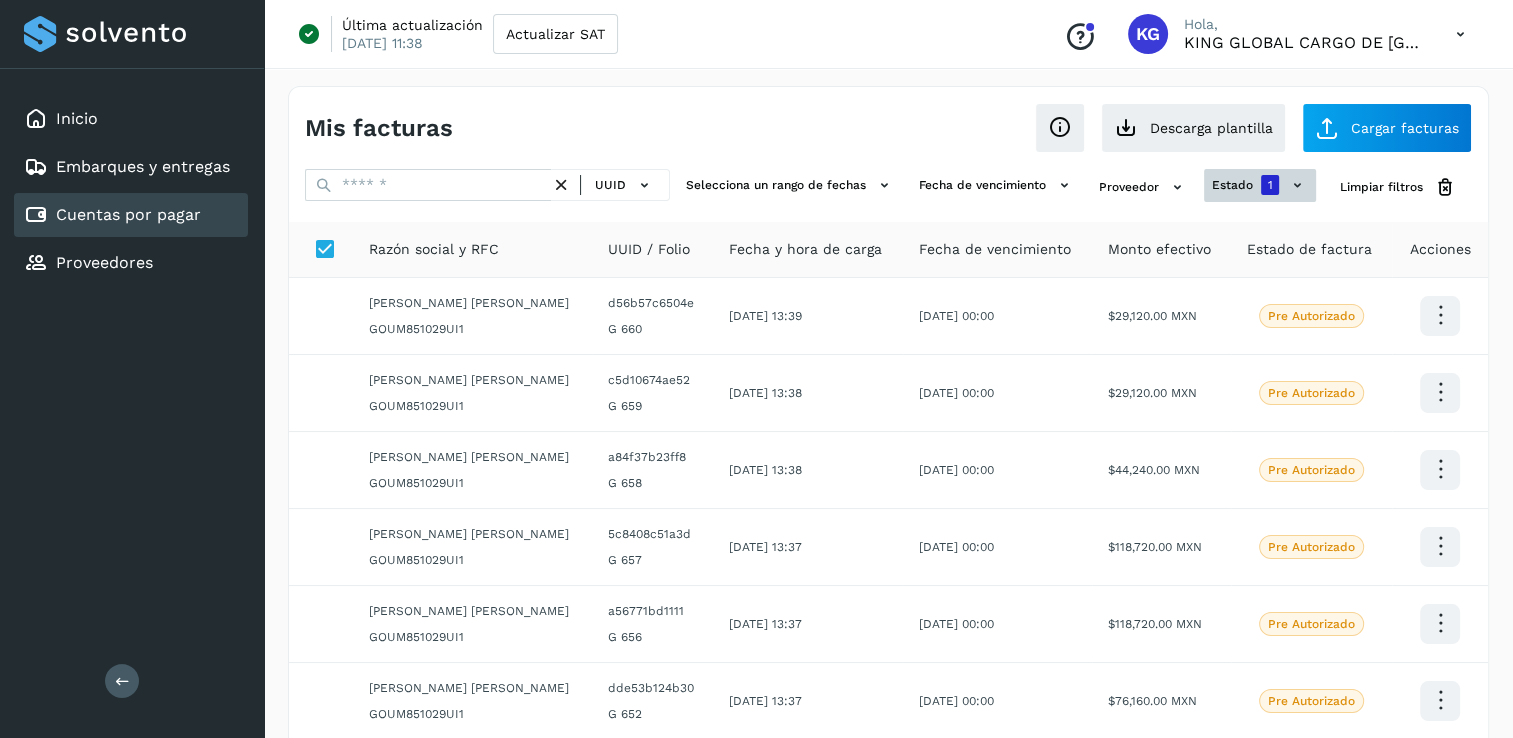 click on "1" at bounding box center [1270, 185] 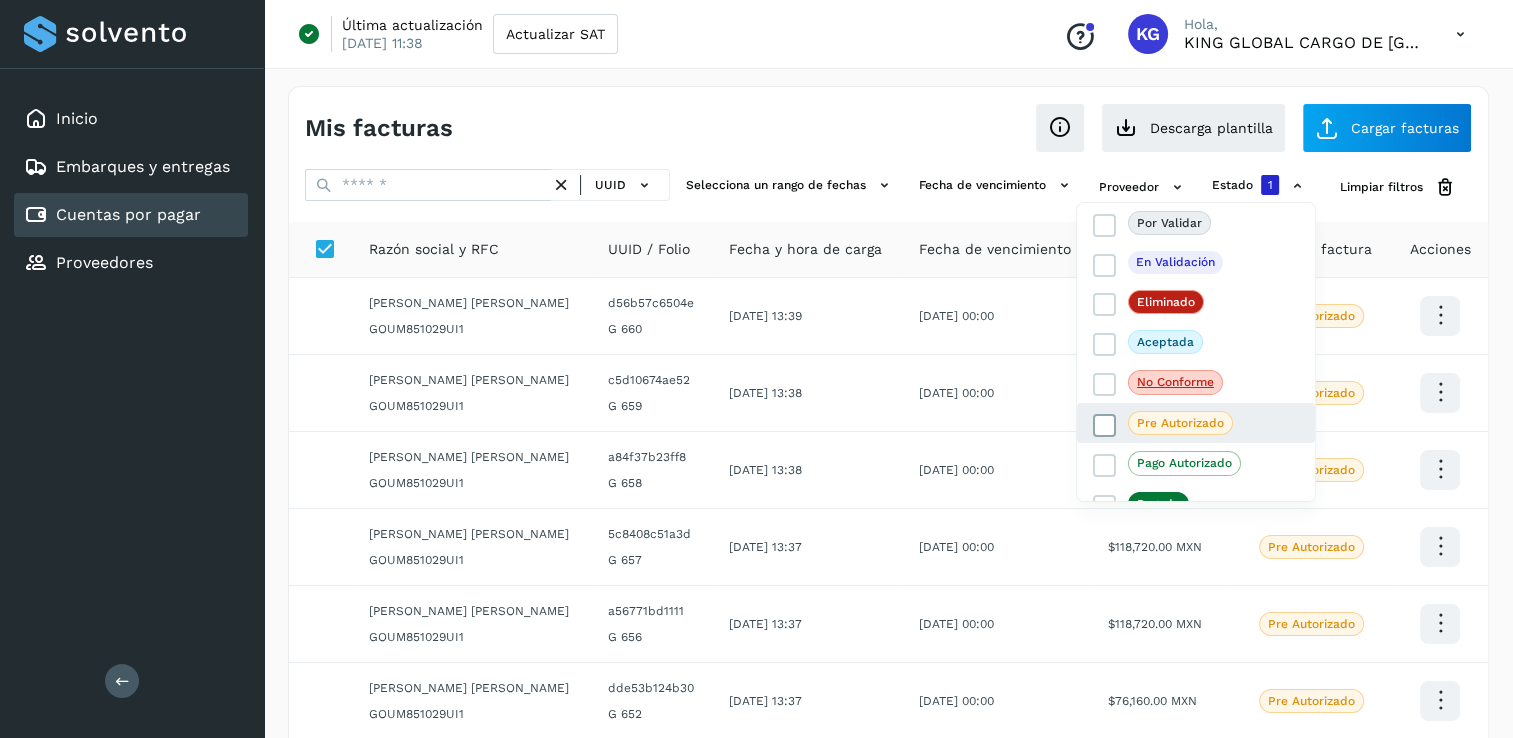 click at bounding box center (1105, 425) 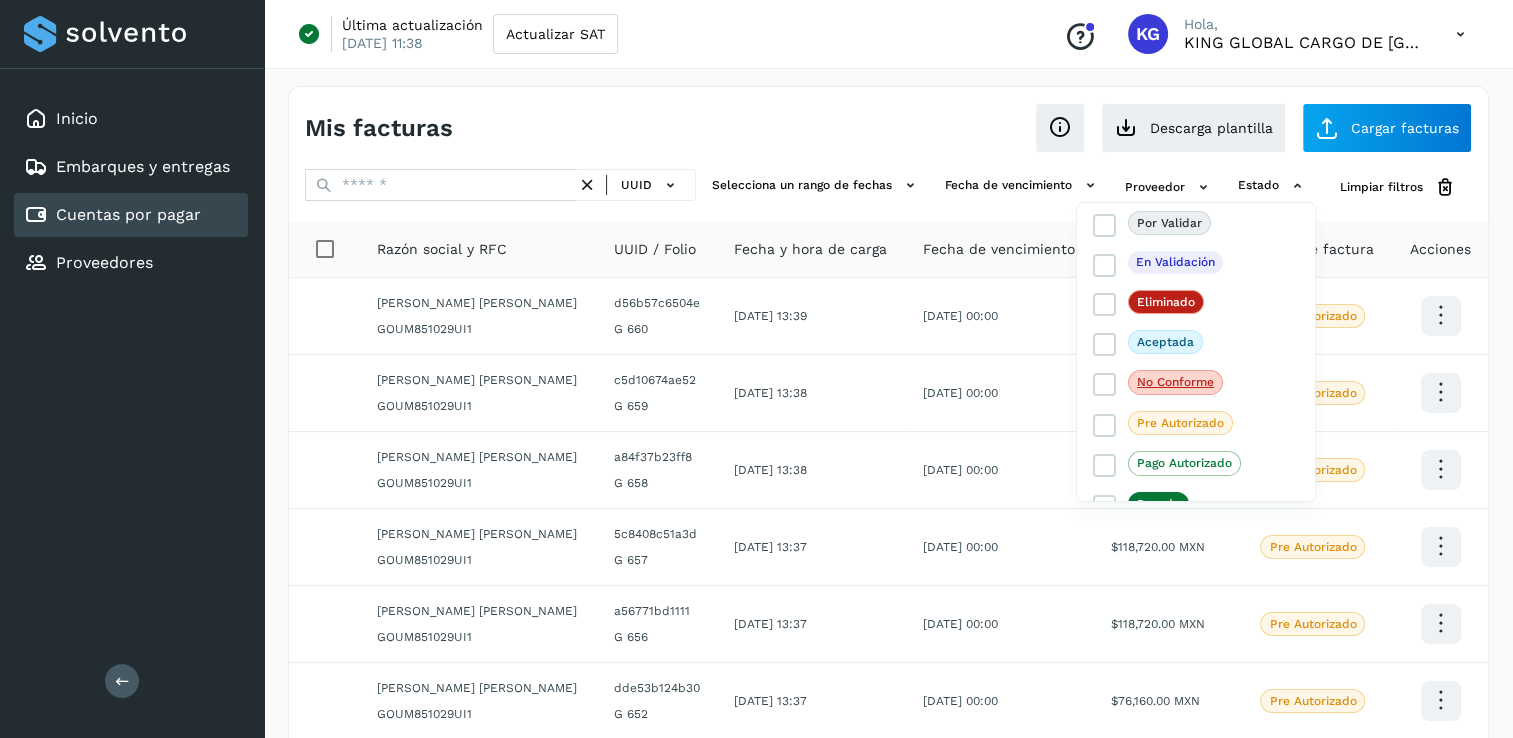 click at bounding box center [756, 369] 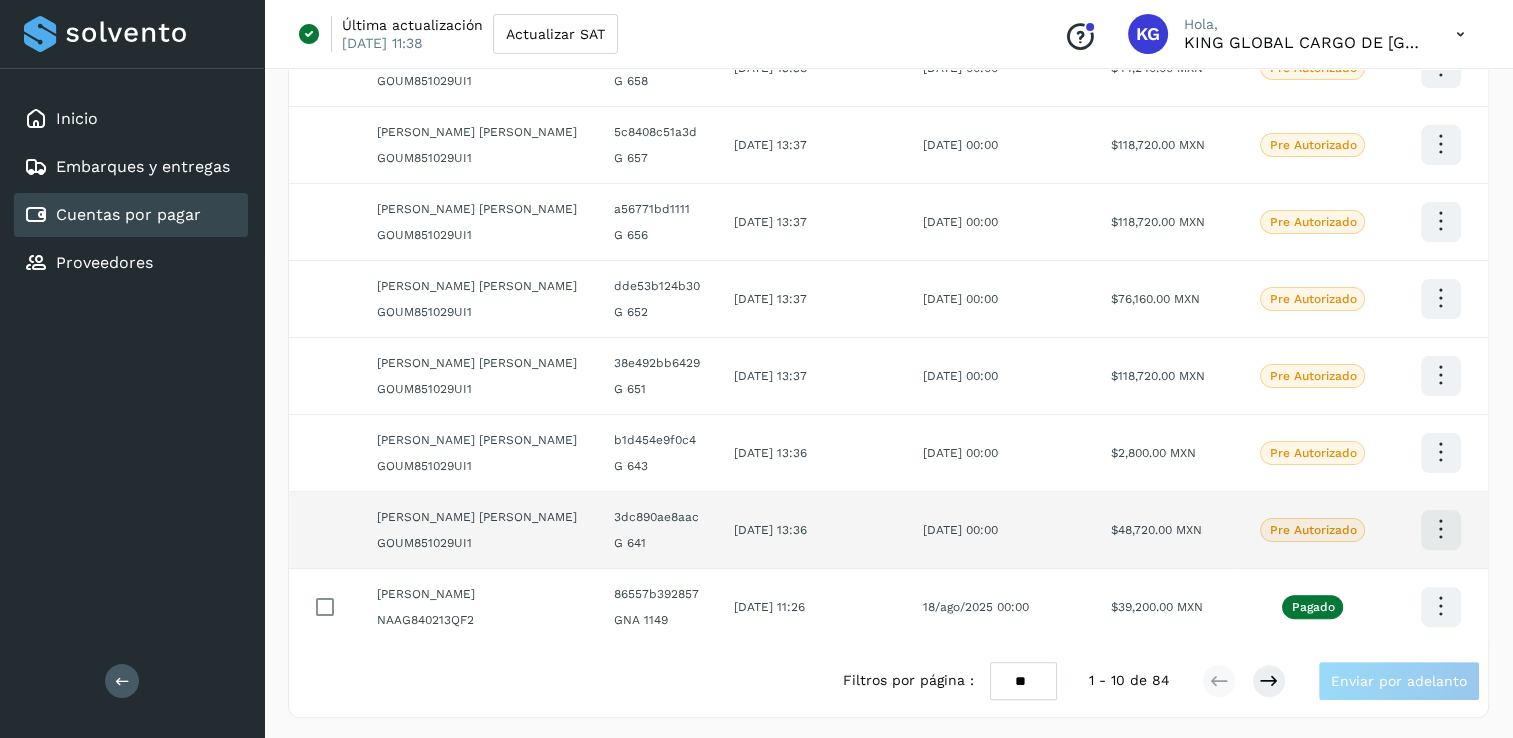scroll, scrollTop: 0, scrollLeft: 0, axis: both 